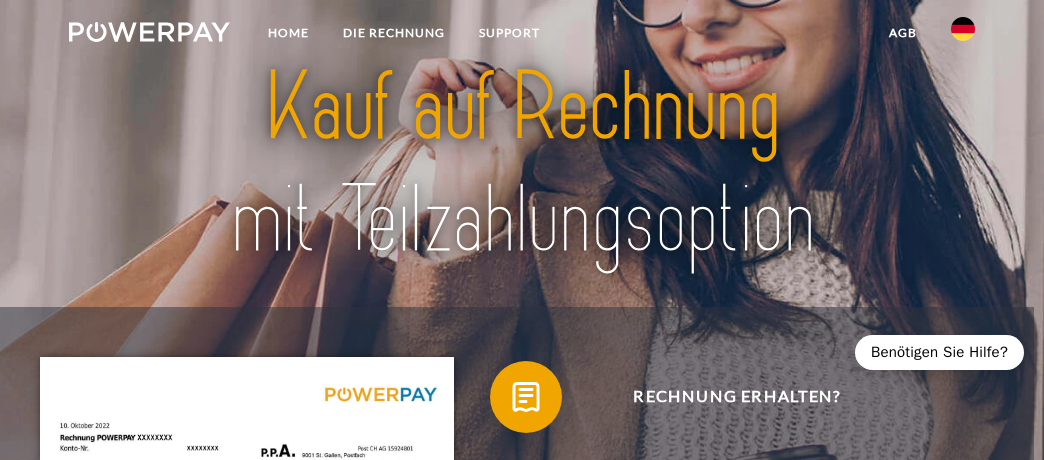scroll, scrollTop: 0, scrollLeft: 0, axis: both 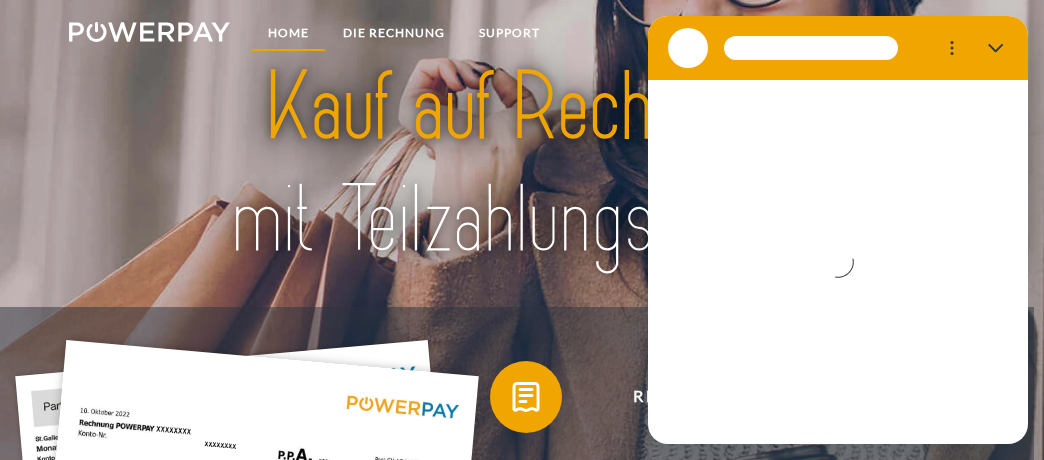 click on "Home" at bounding box center [288, 33] 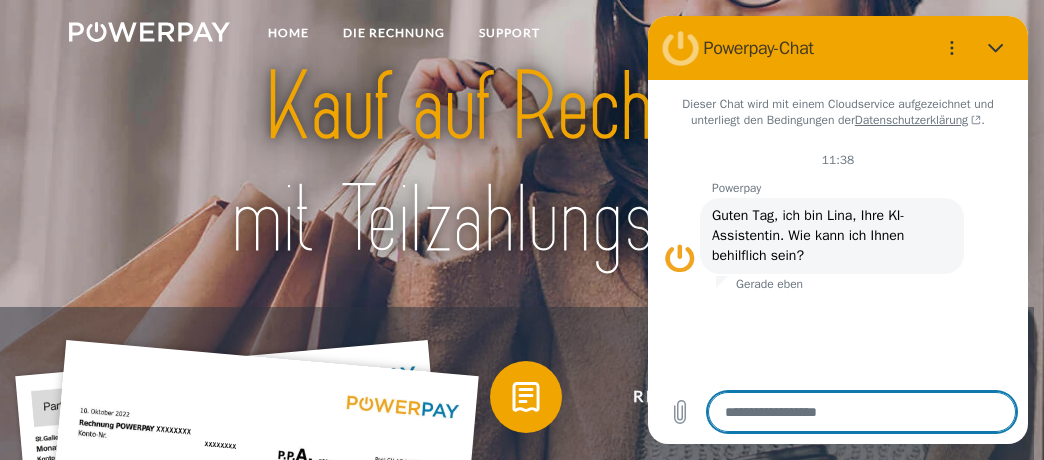 type on "*" 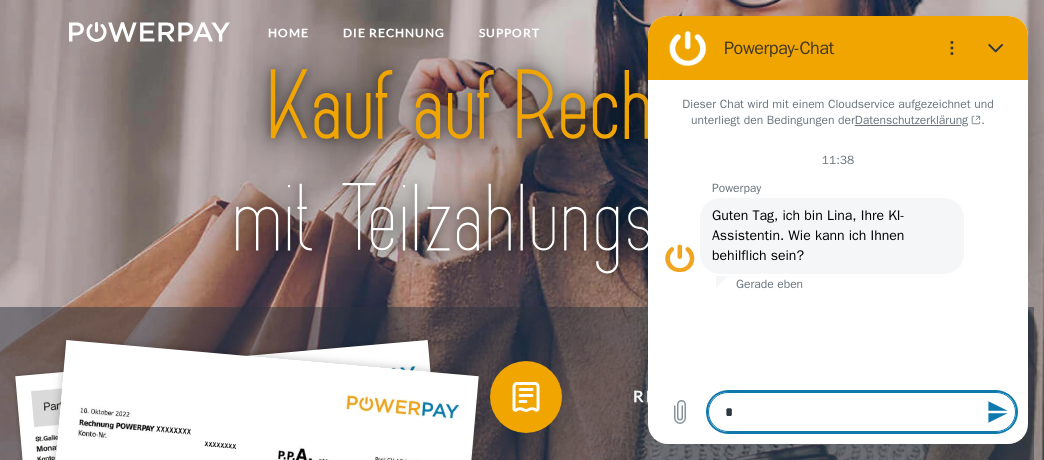 type on "**" 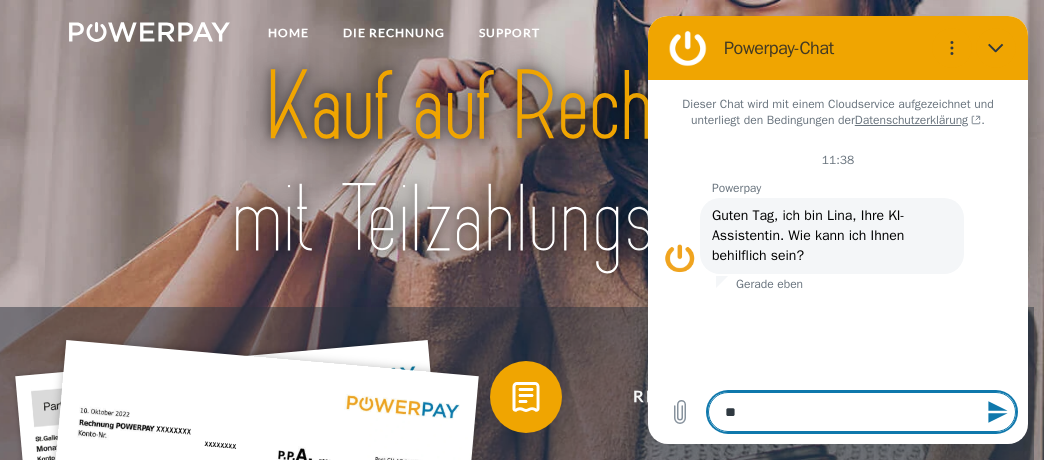 type on "***" 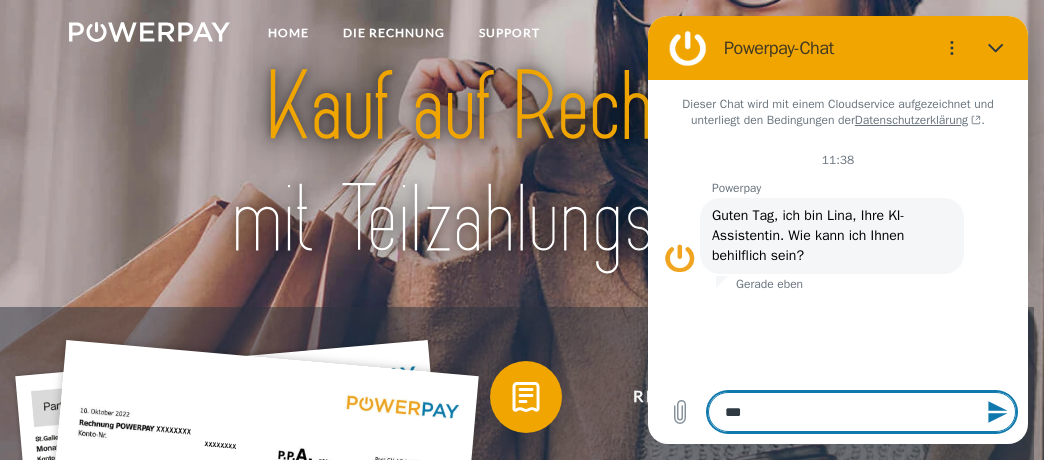 type on "****" 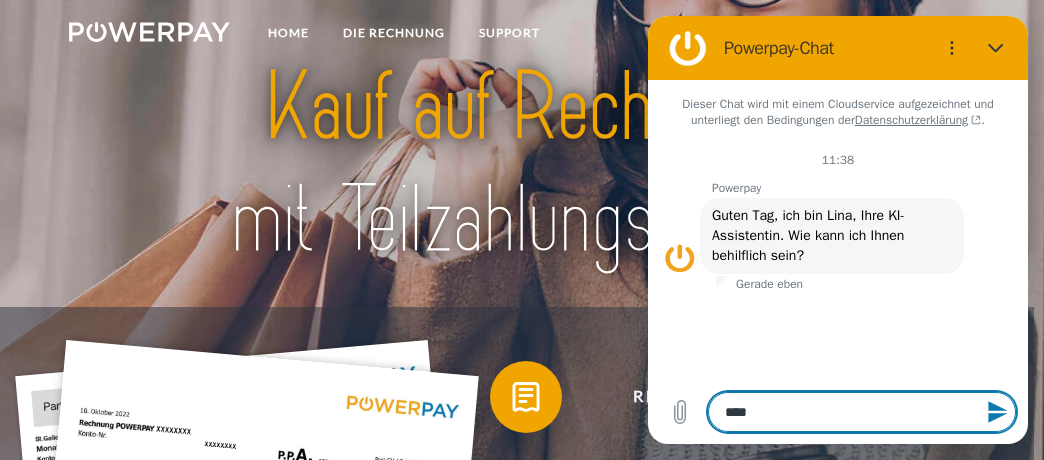 type on "*****" 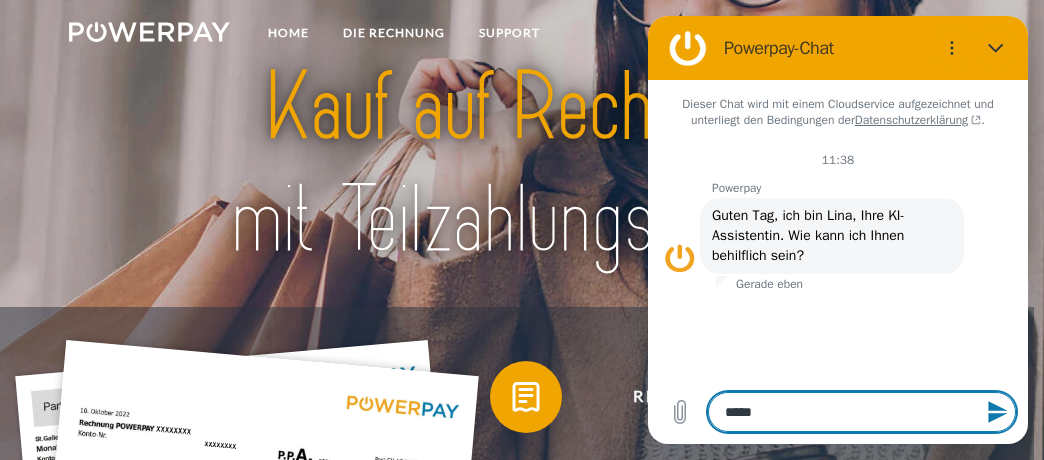 type on "*****" 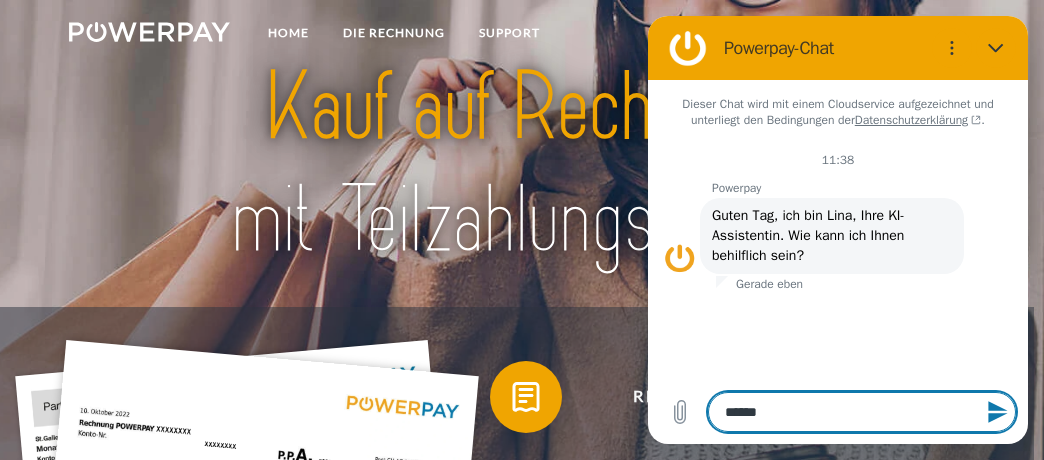 type on "*******" 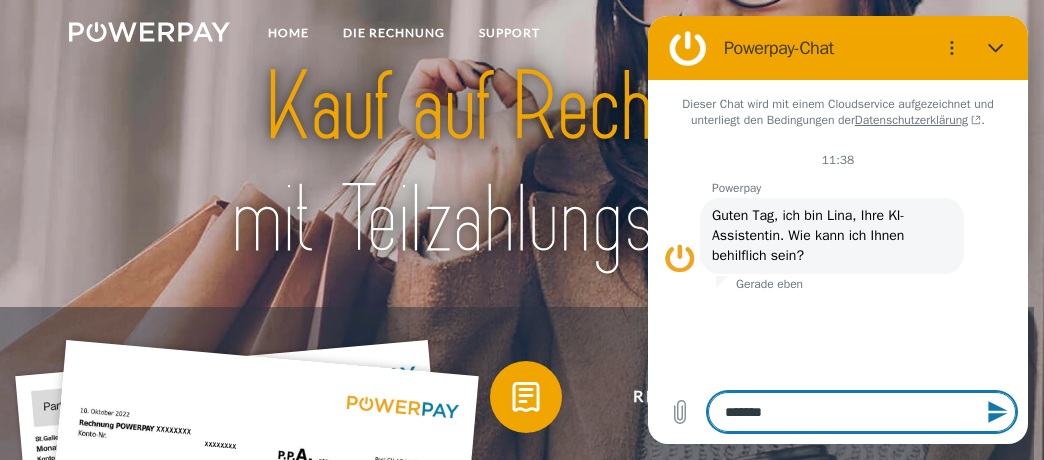 type on "********" 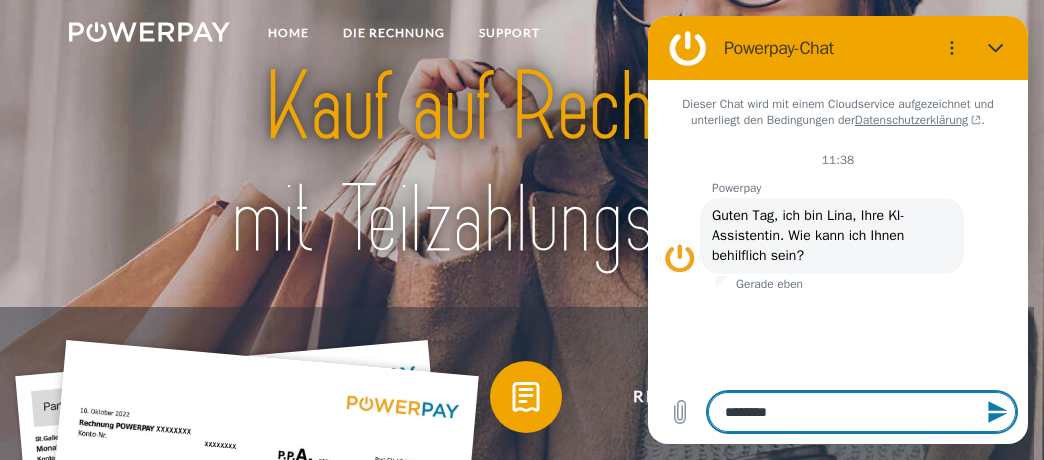 type on "*********" 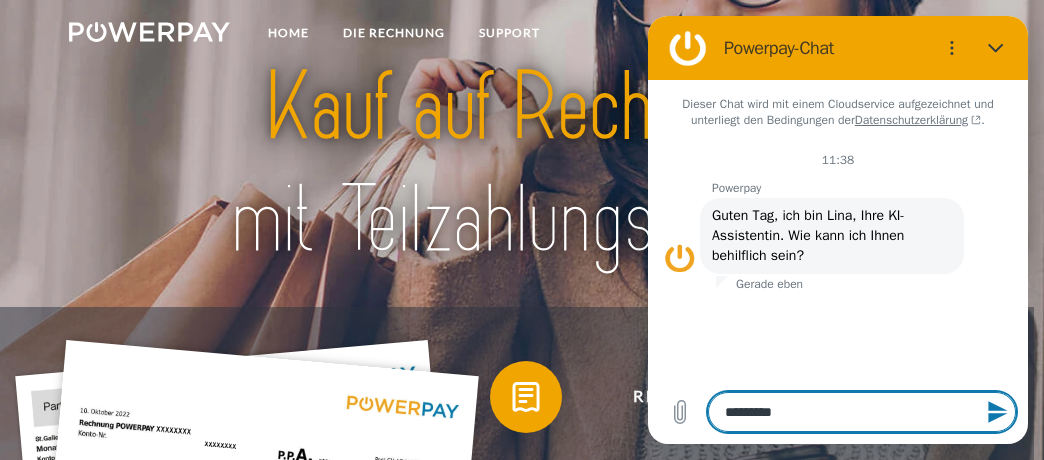 type on "*********" 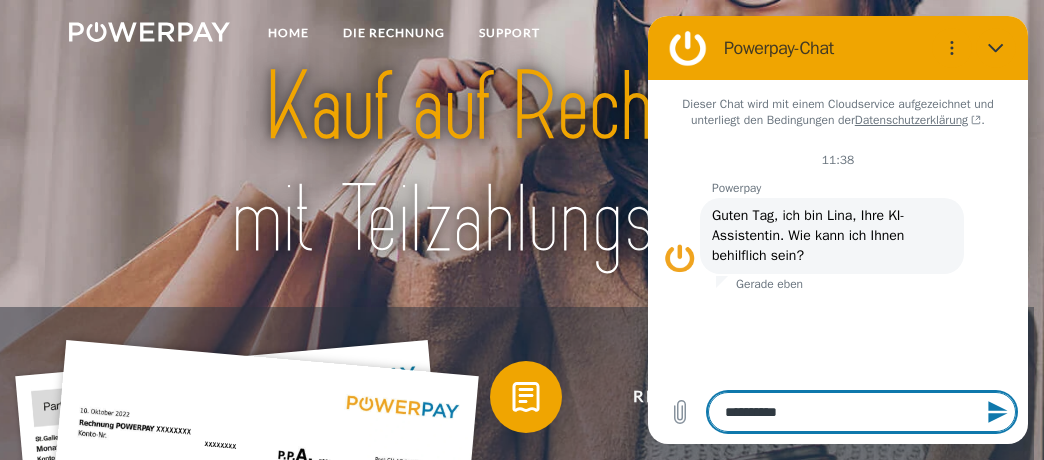 type on "**********" 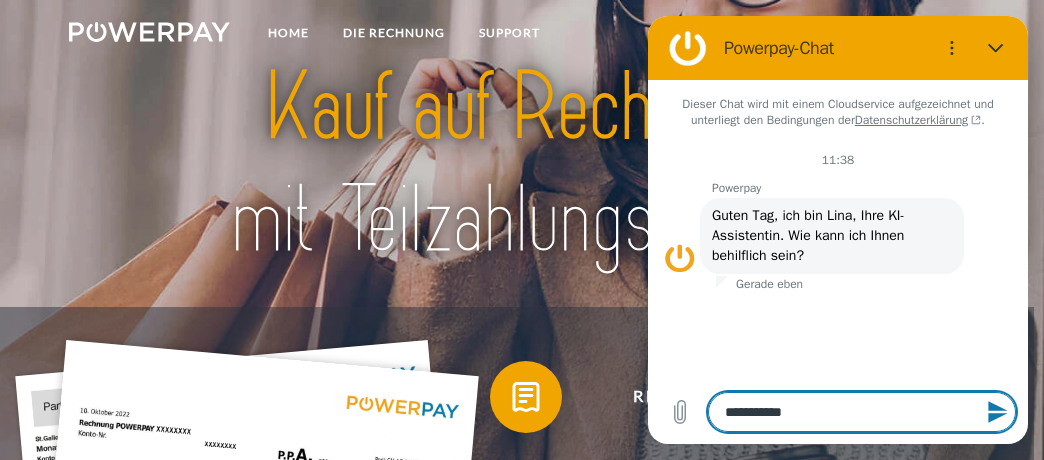 type on "**********" 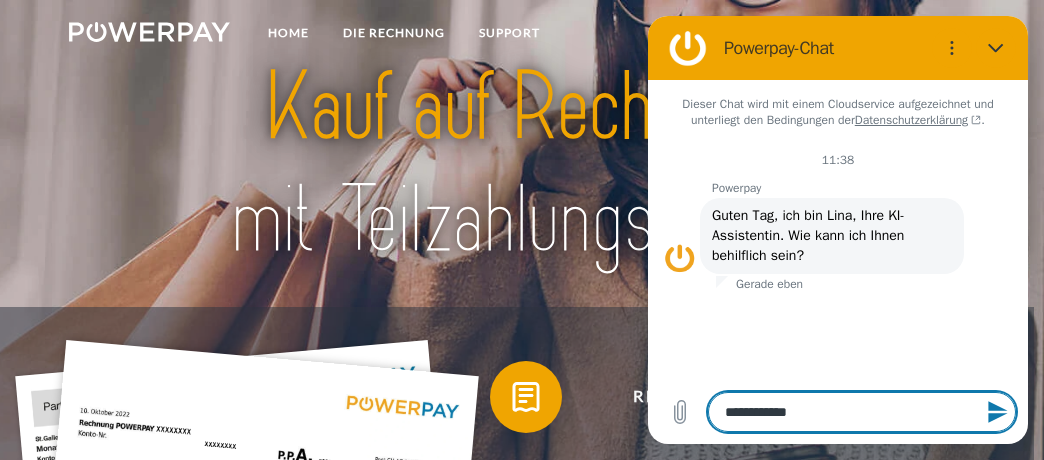 type on "**********" 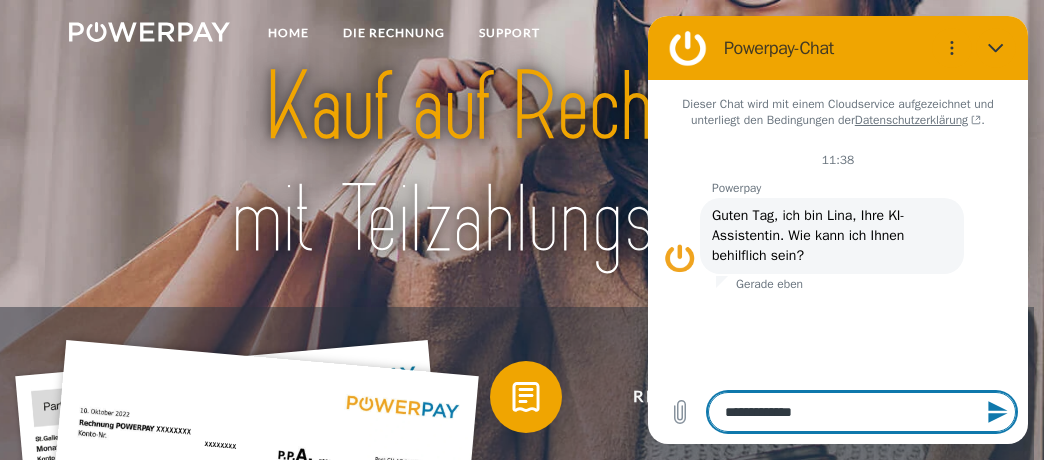 type on "**********" 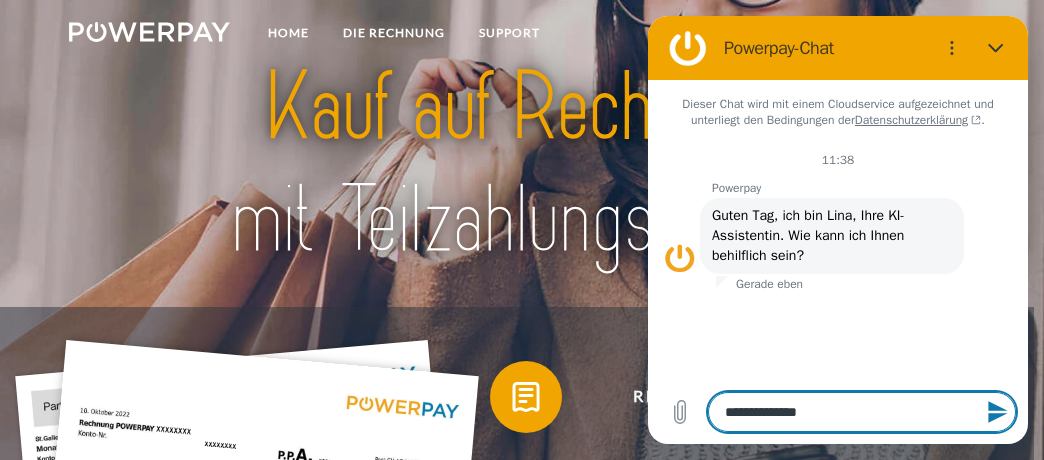 type on "**********" 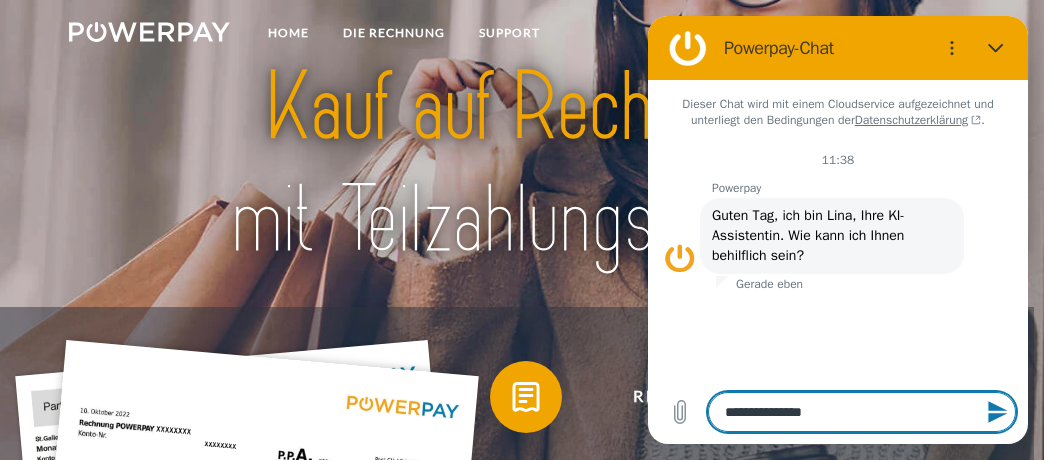 type 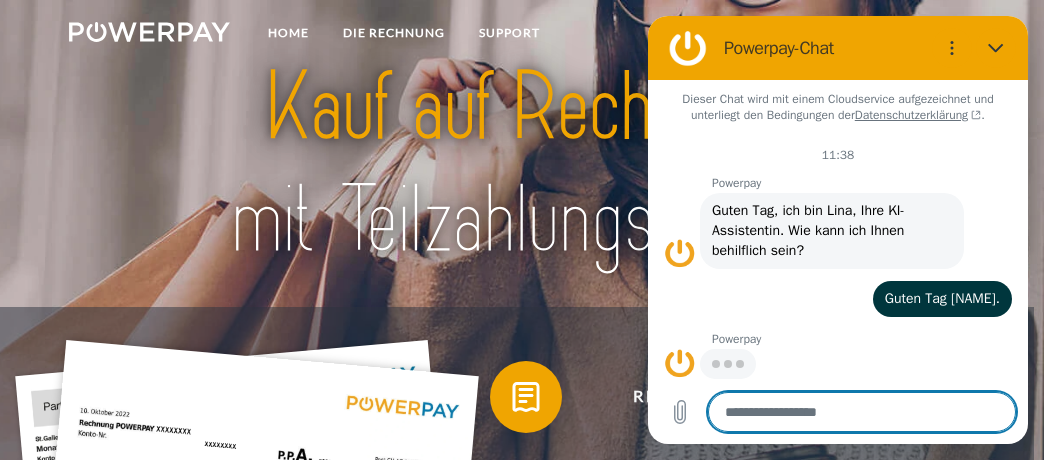 scroll, scrollTop: 3, scrollLeft: 0, axis: vertical 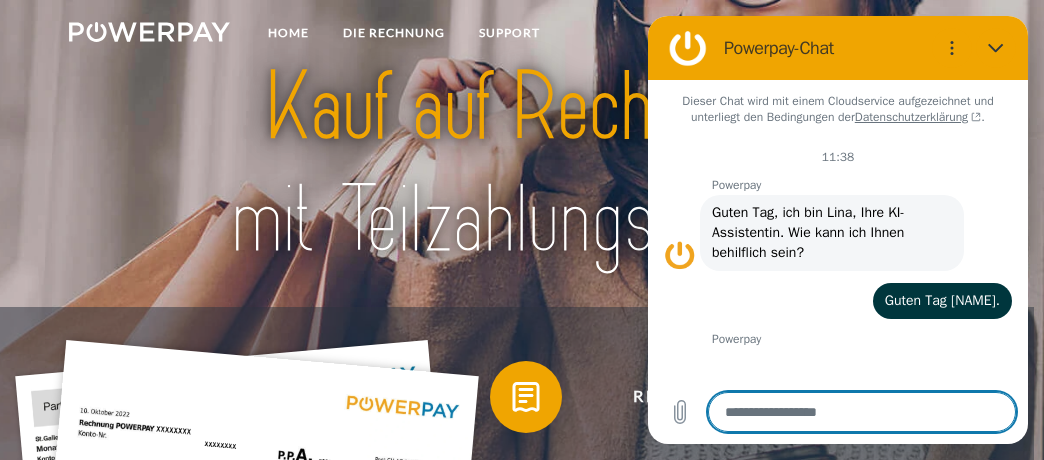 type on "*" 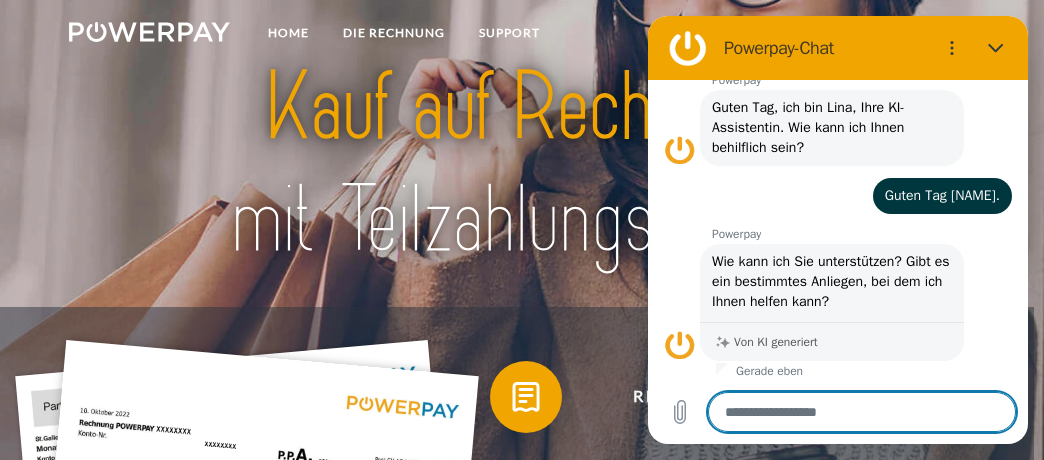 scroll, scrollTop: 112, scrollLeft: 0, axis: vertical 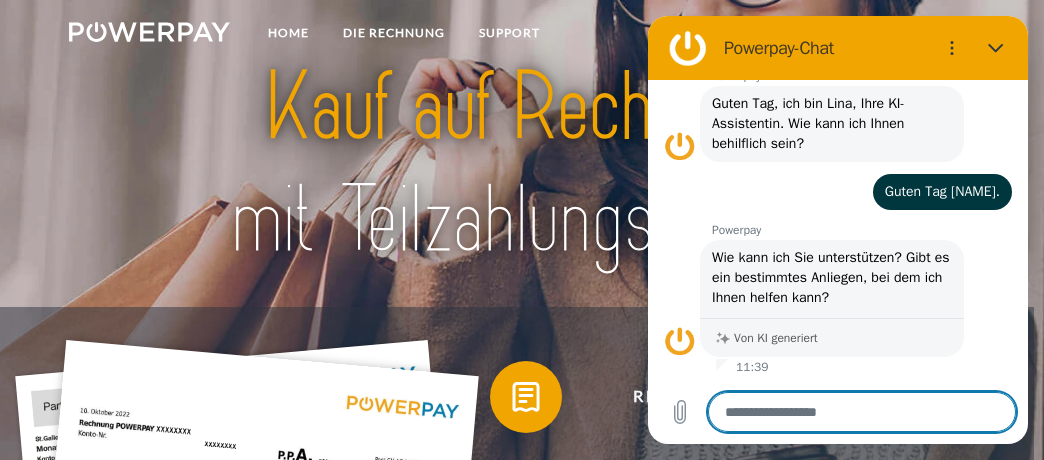 type on "*" 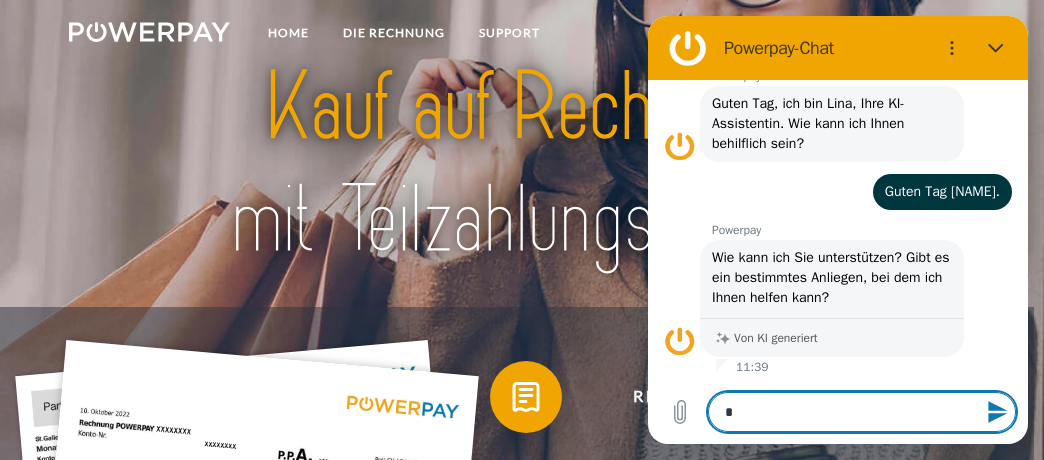 type on "**" 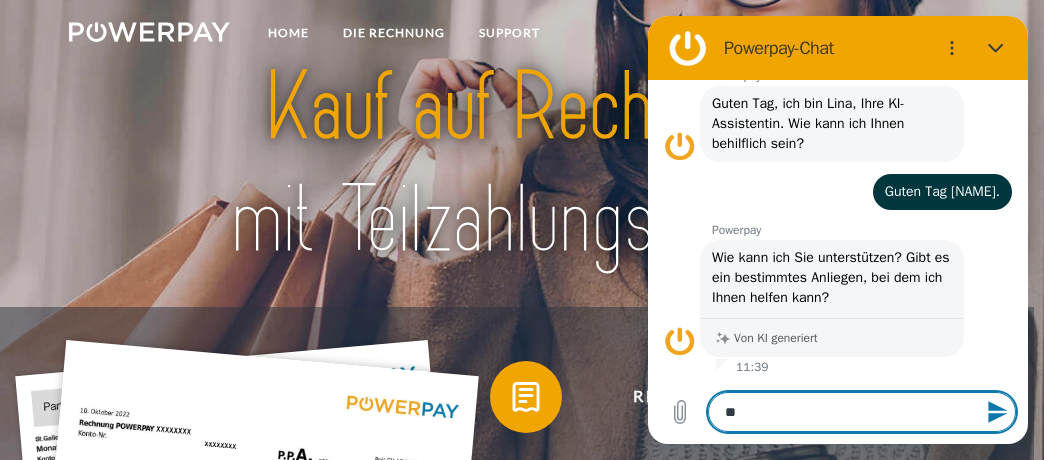 type on "***" 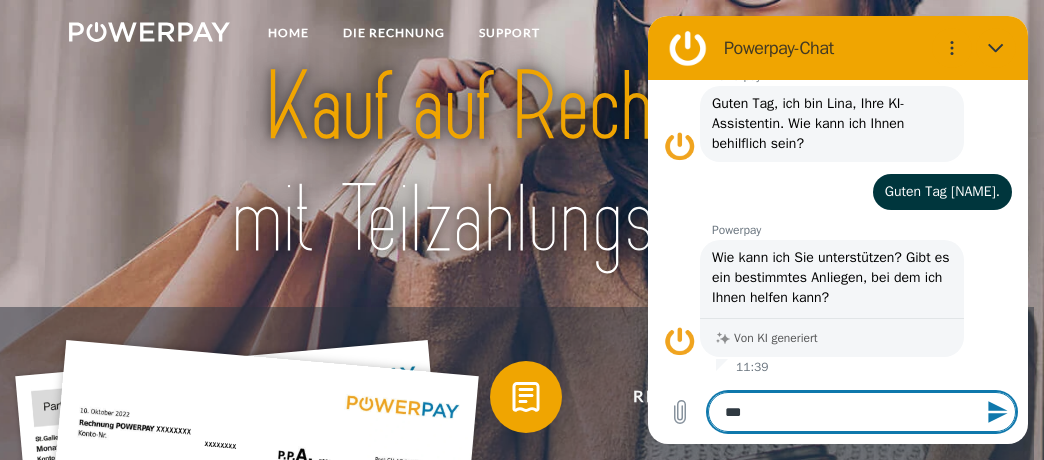 type on "****" 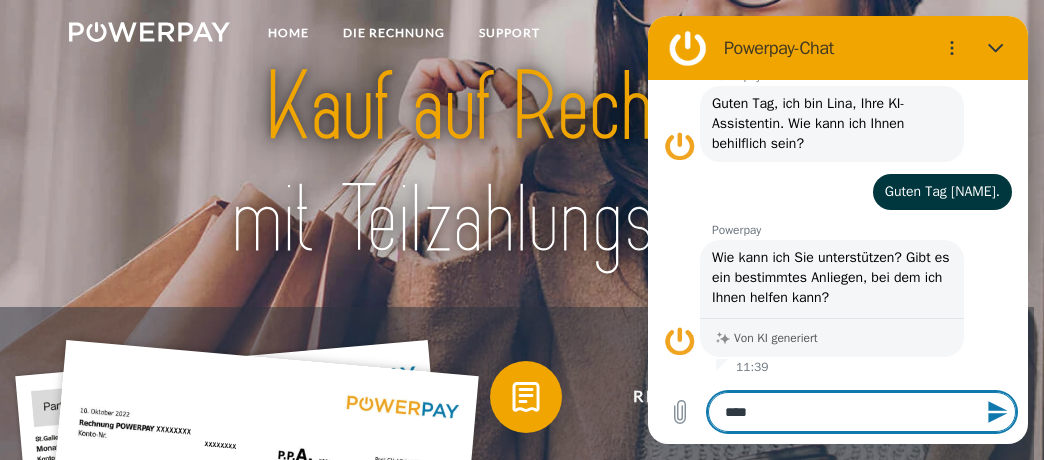 type on "*****" 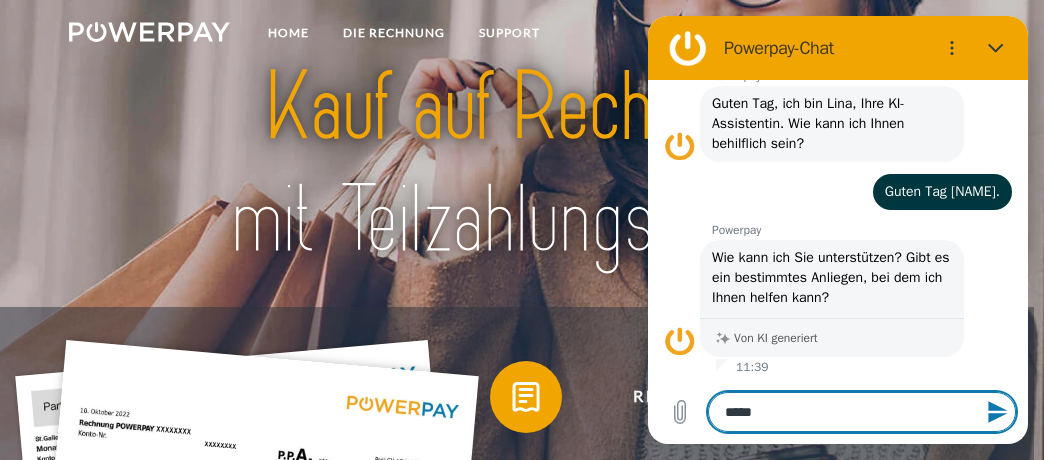 type on "******" 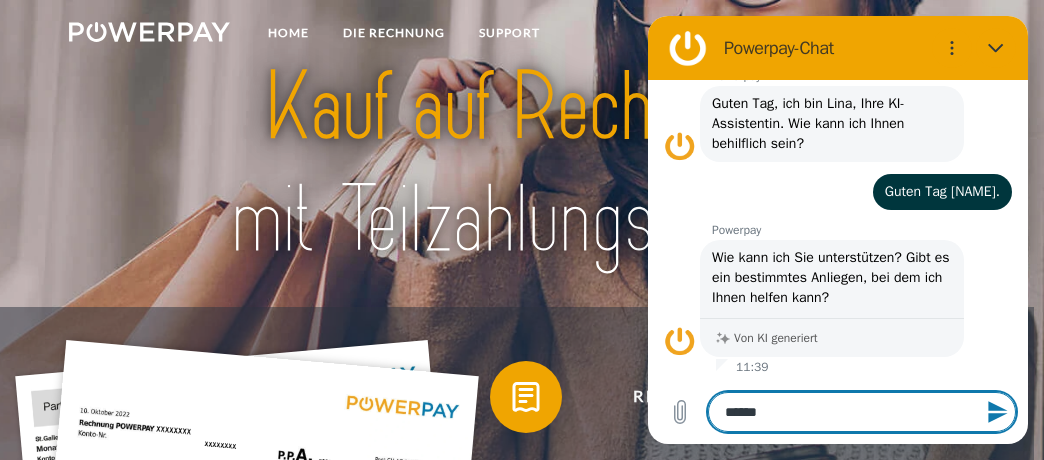type on "*******" 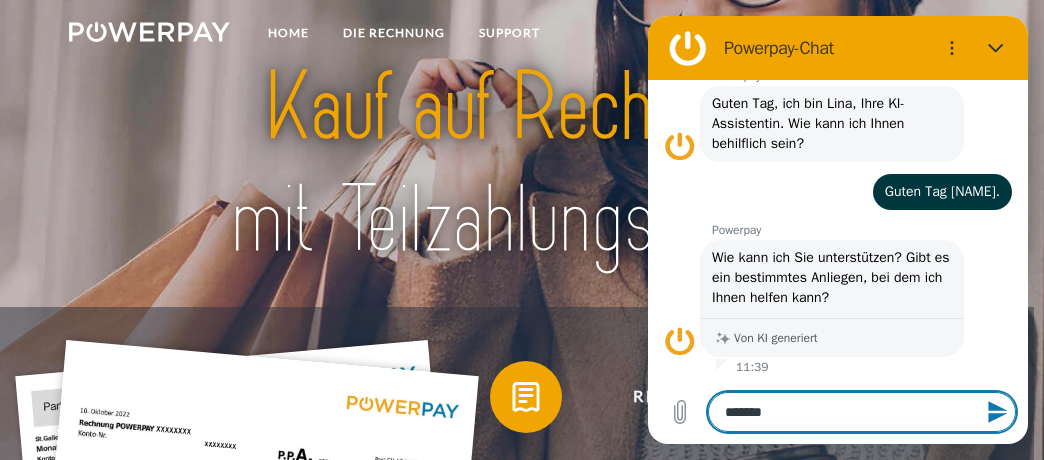 type on "********" 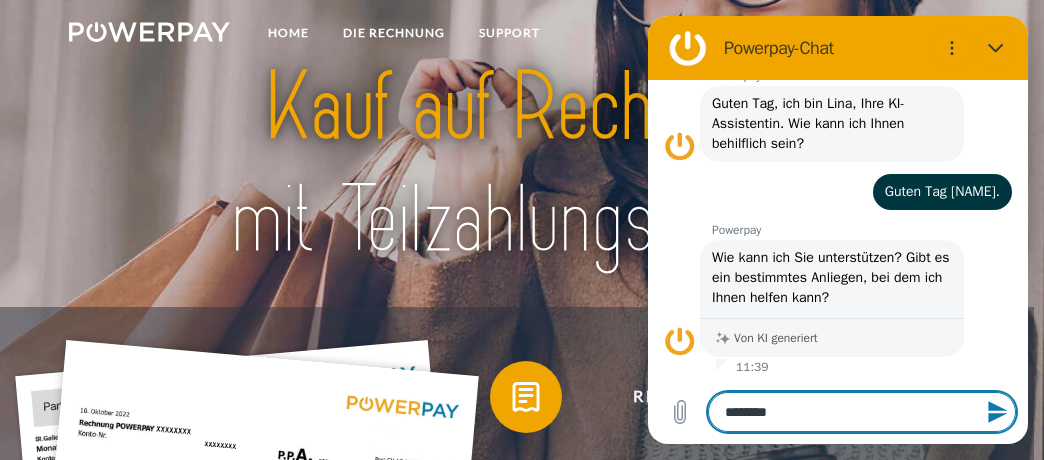 type on "*" 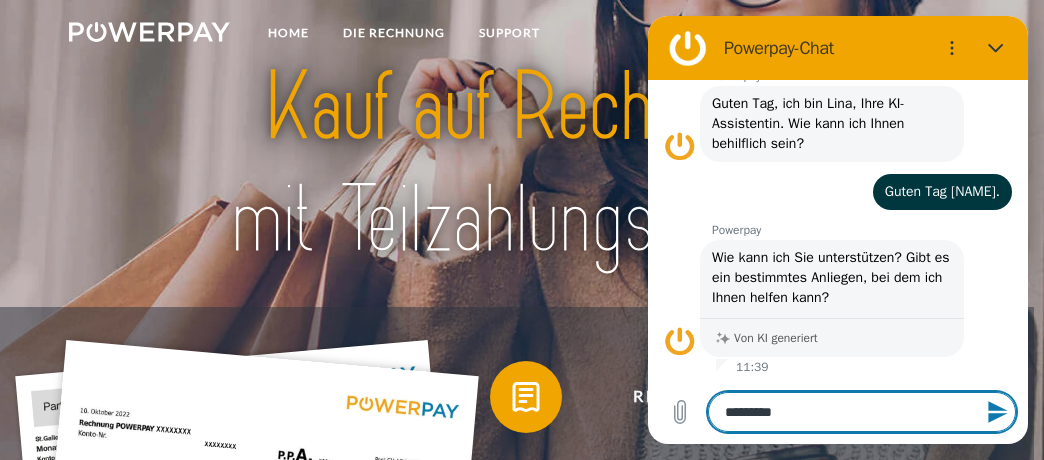 type on "**********" 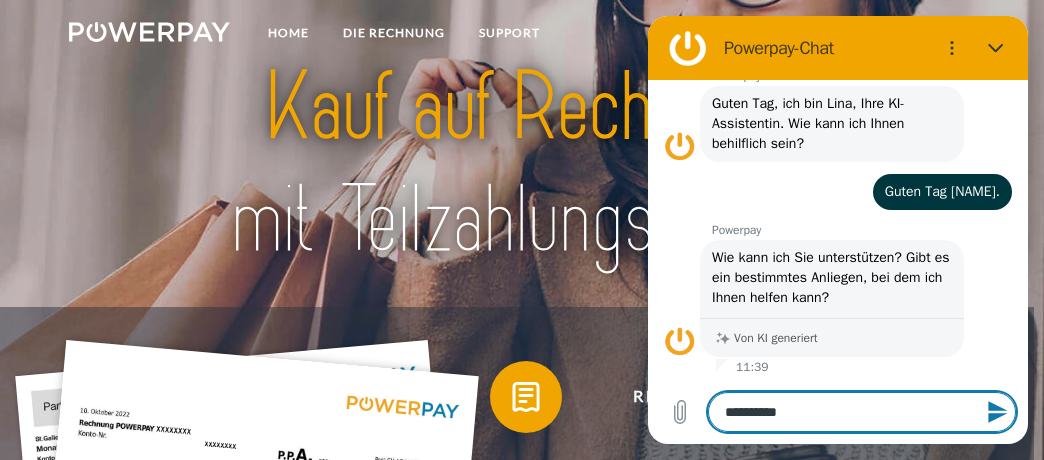 type on "**********" 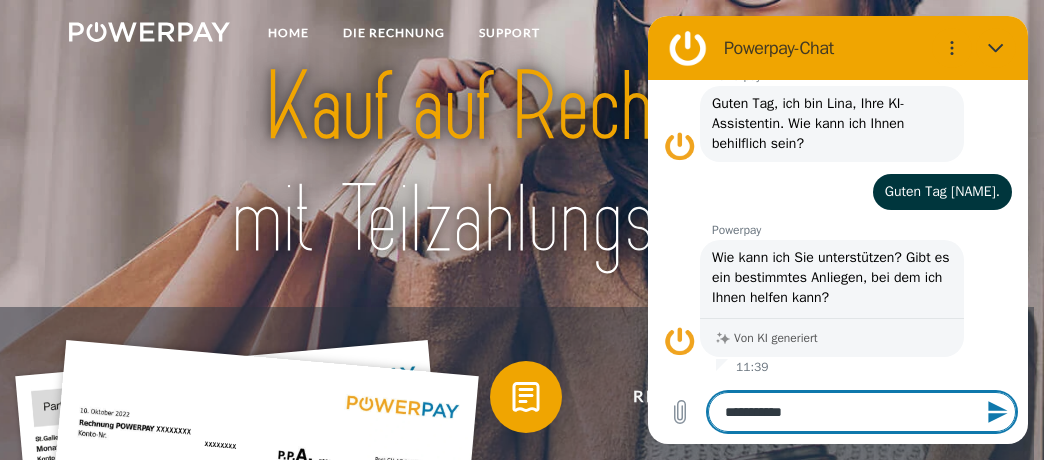 type on "**********" 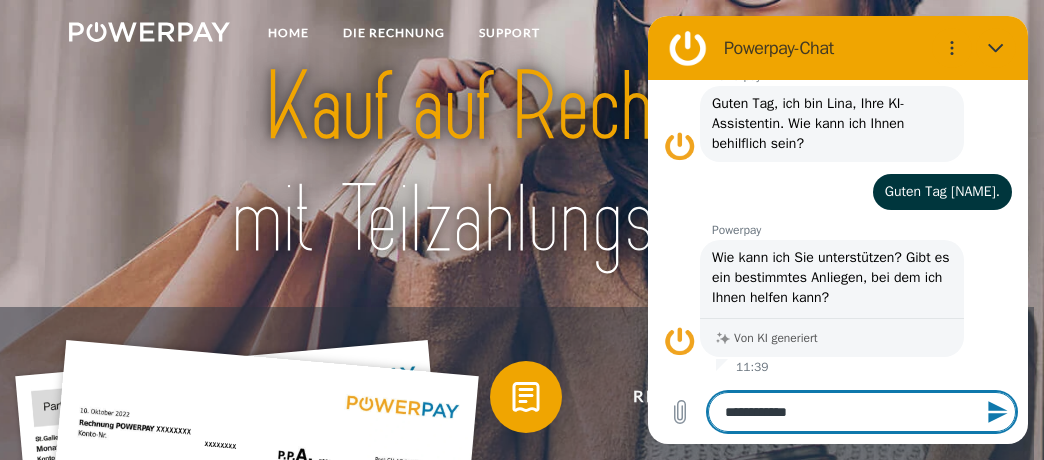 type on "**********" 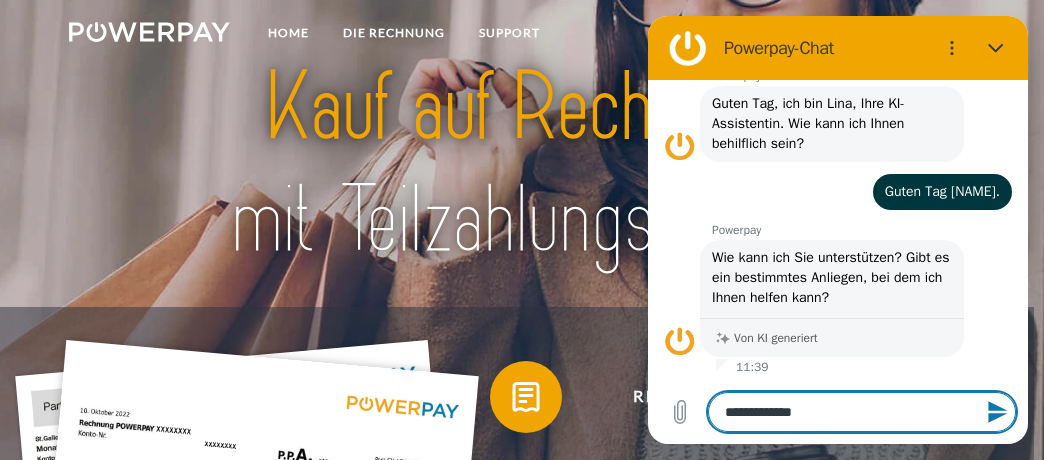 type on "**********" 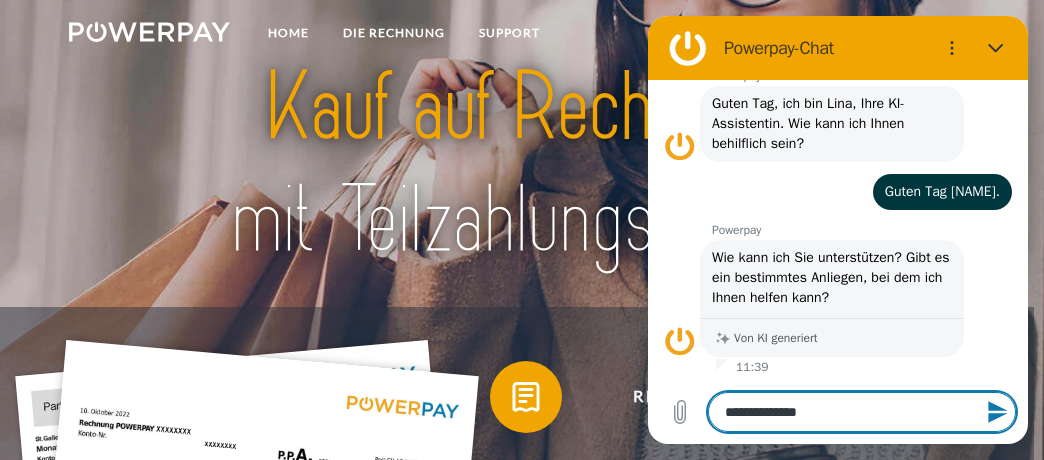 type on "**********" 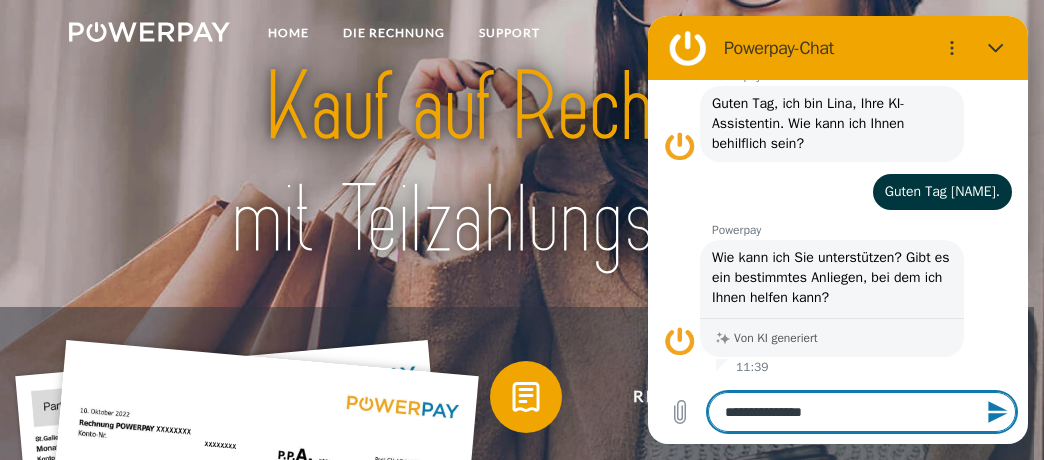 type on "**********" 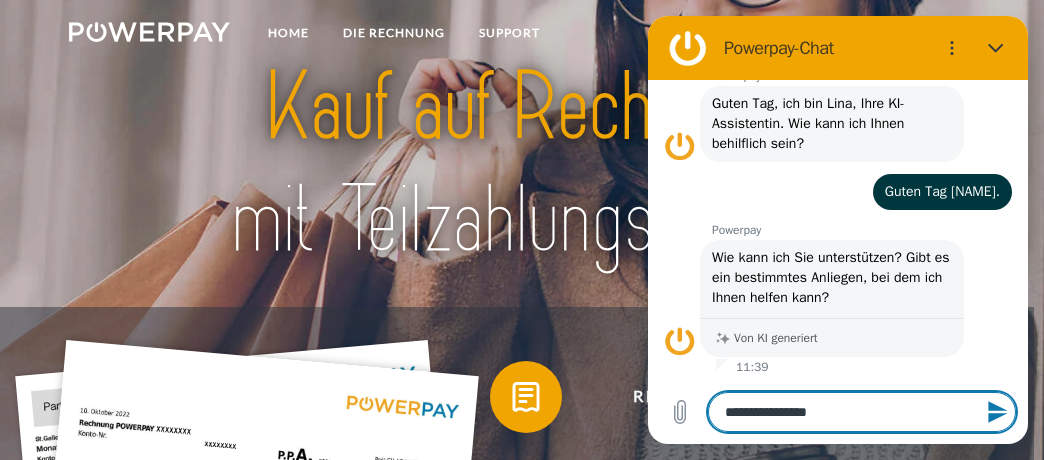 type on "**********" 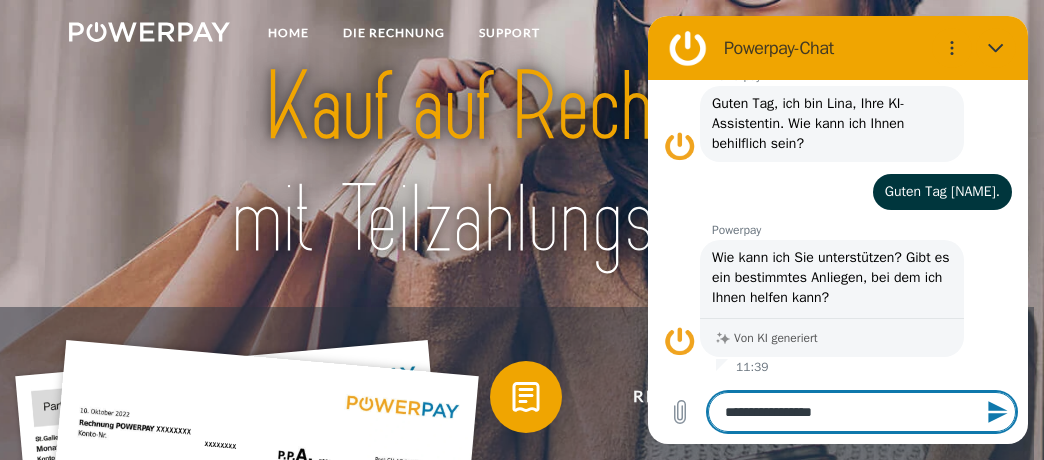 type on "**********" 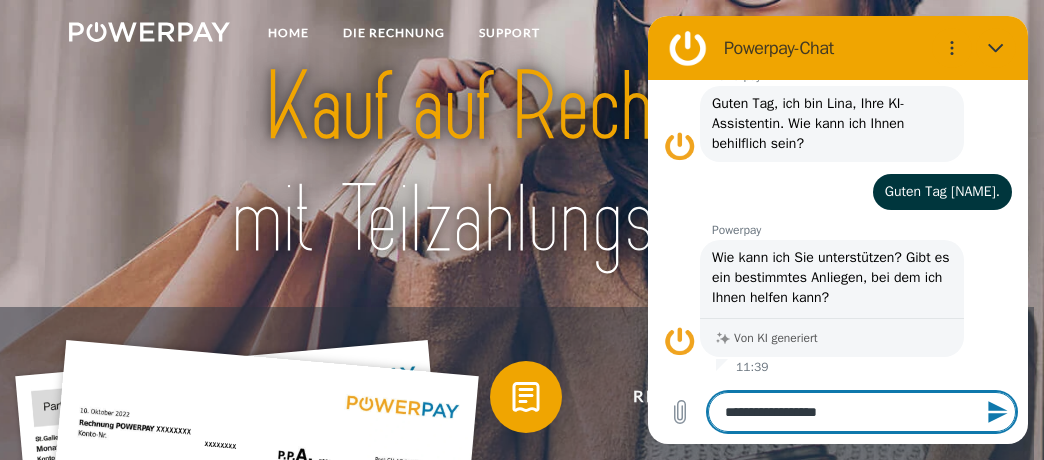 type on "**********" 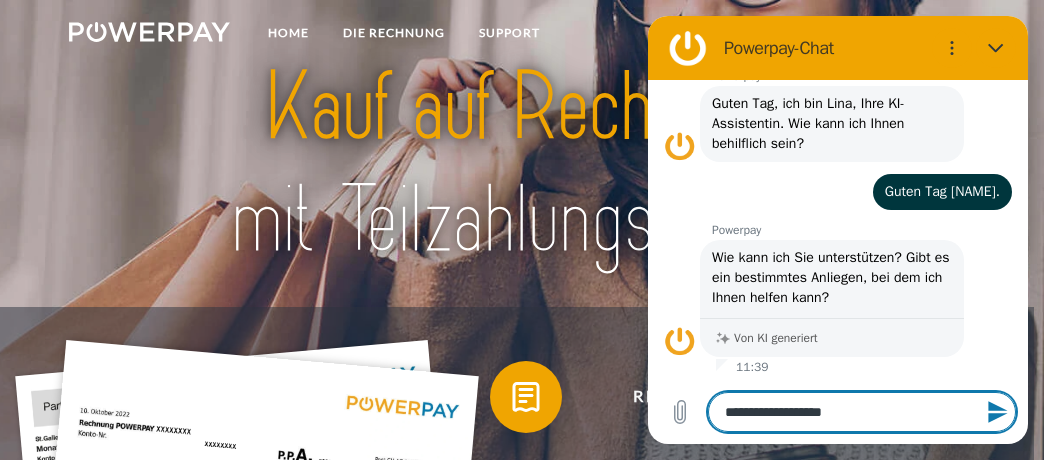 type on "**********" 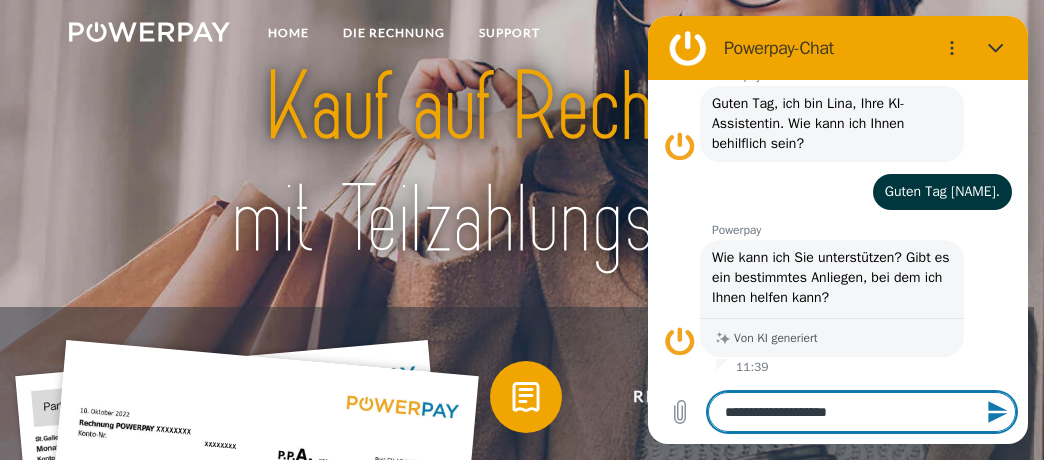 type on "**********" 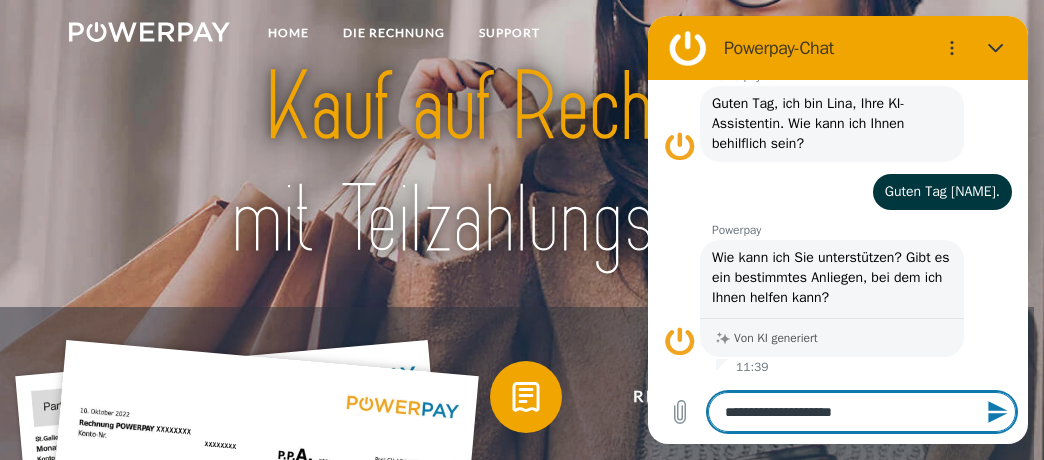 type on "**********" 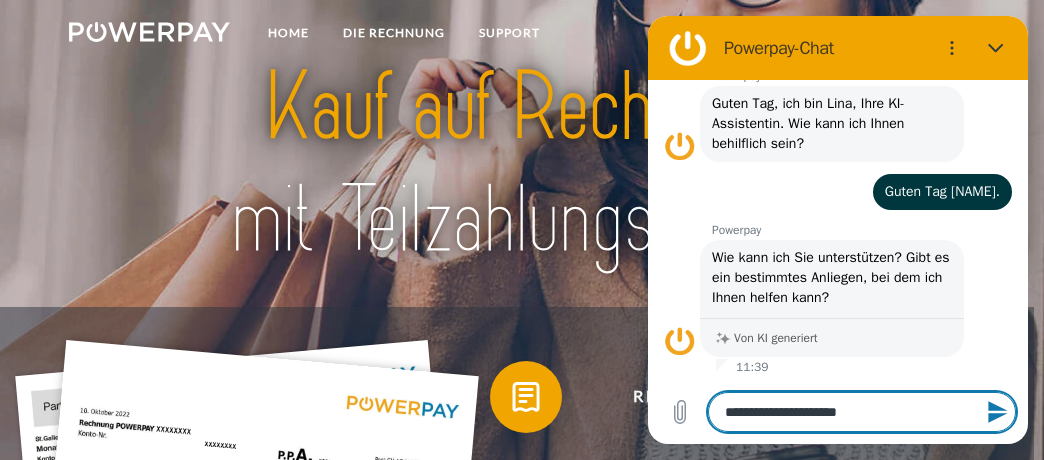 type on "**********" 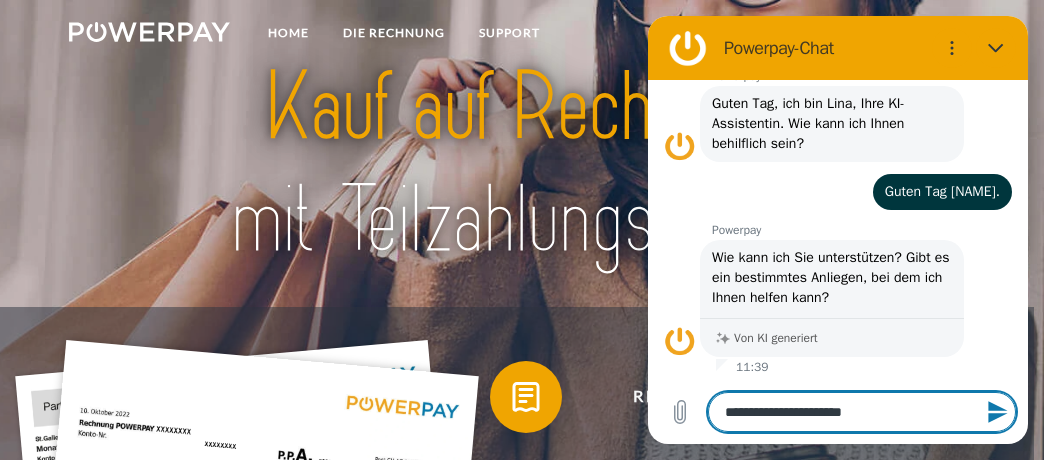 type on "**********" 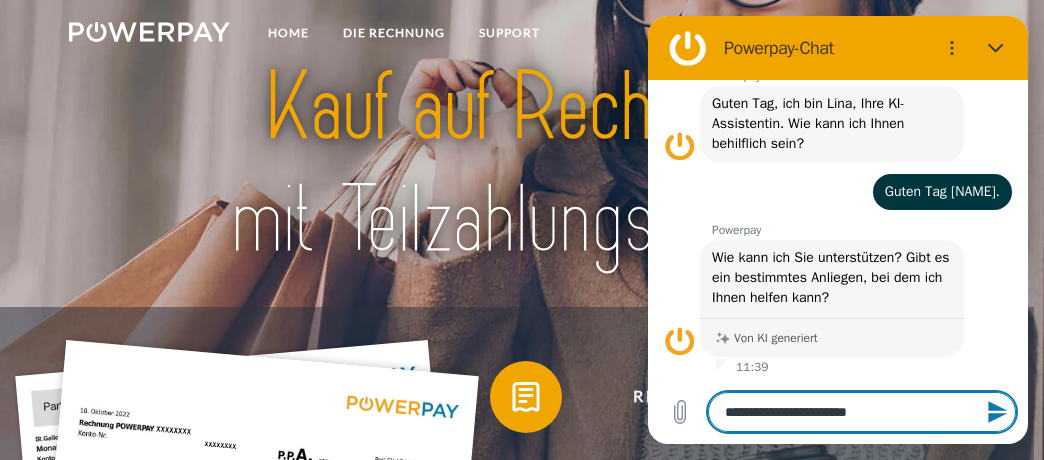type 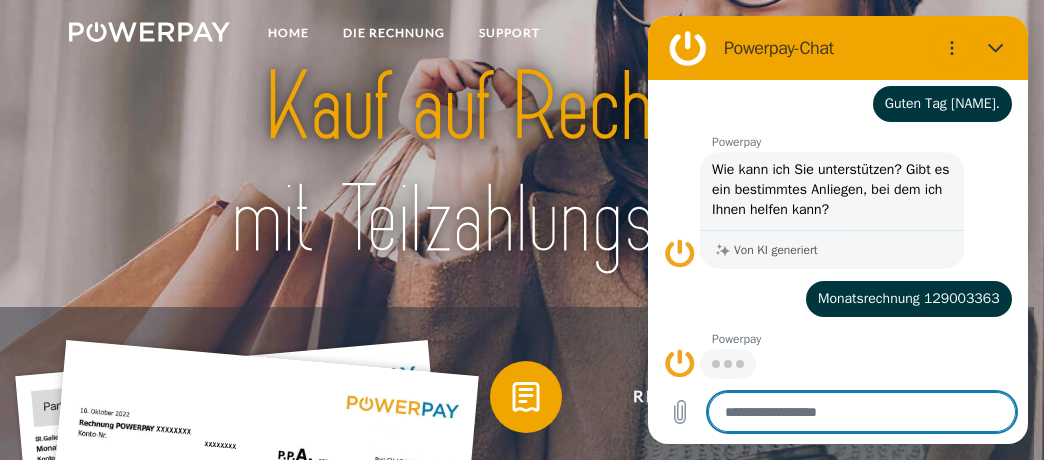 scroll, scrollTop: 198, scrollLeft: 0, axis: vertical 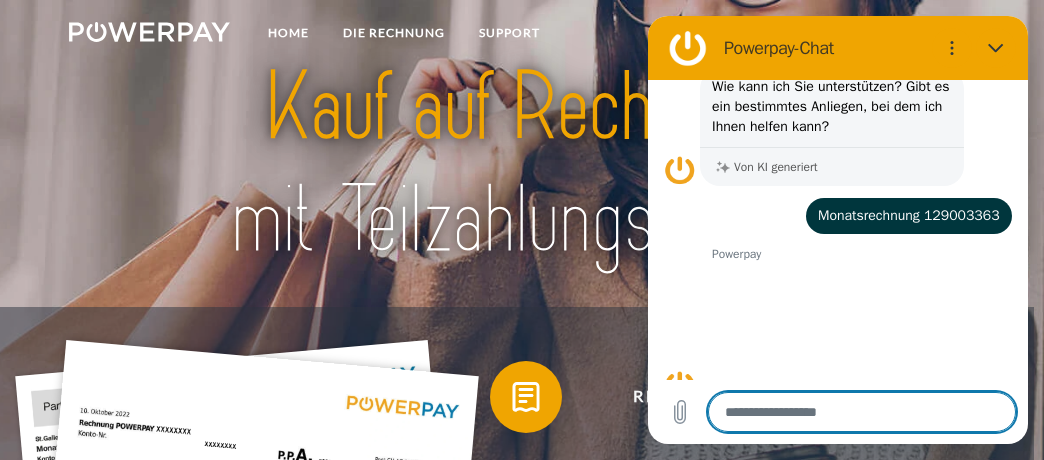 type on "*" 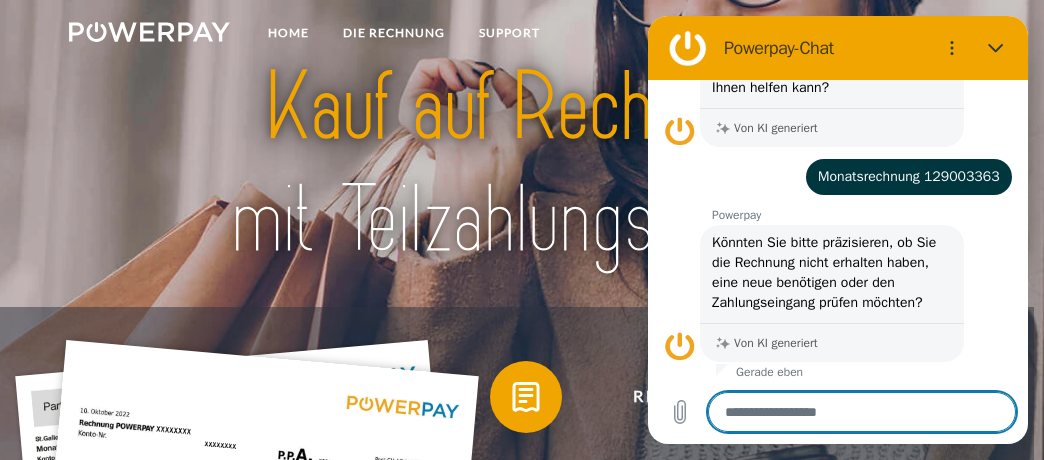 scroll, scrollTop: 326, scrollLeft: 0, axis: vertical 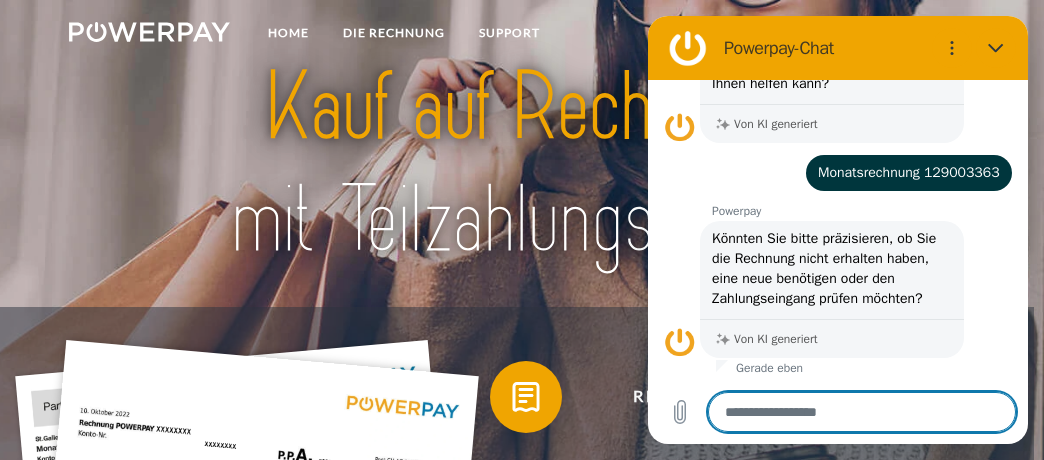 type on "*" 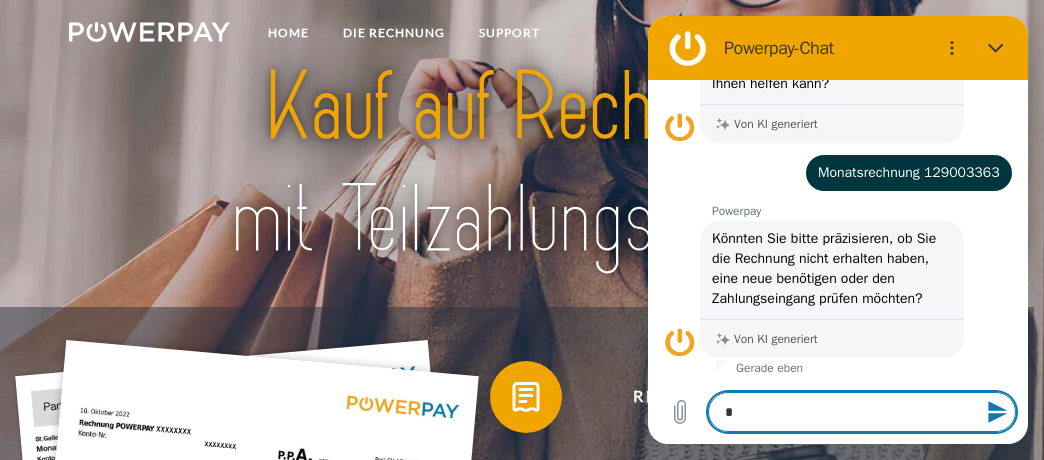 type on "**" 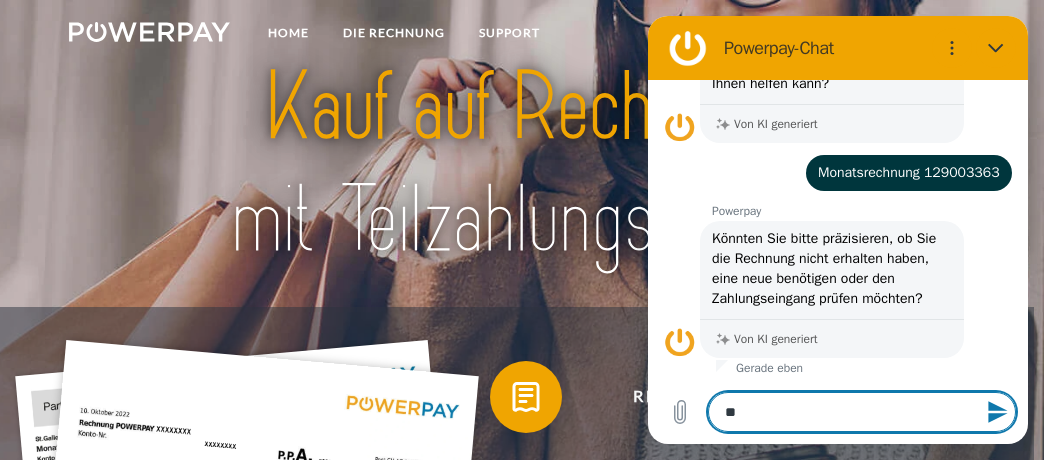 type on "***" 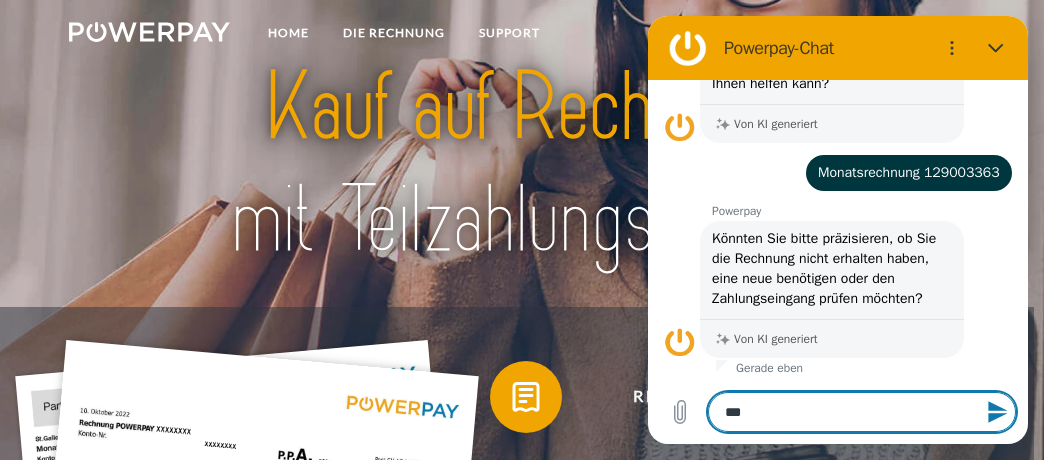 type on "****" 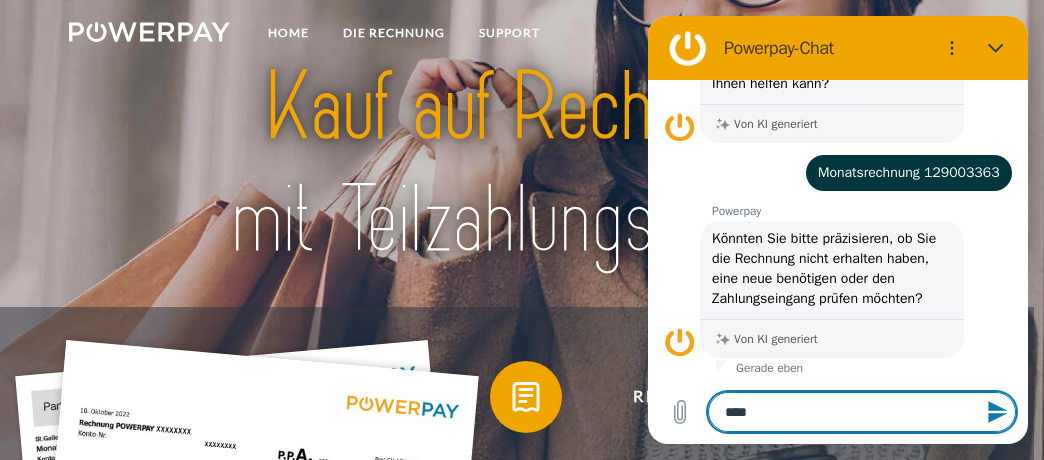 type on "*****" 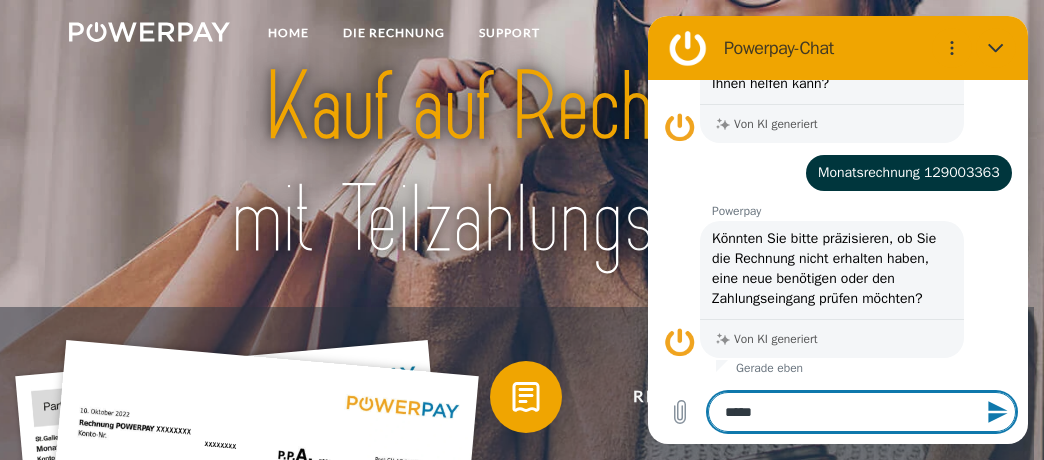 type on "*****" 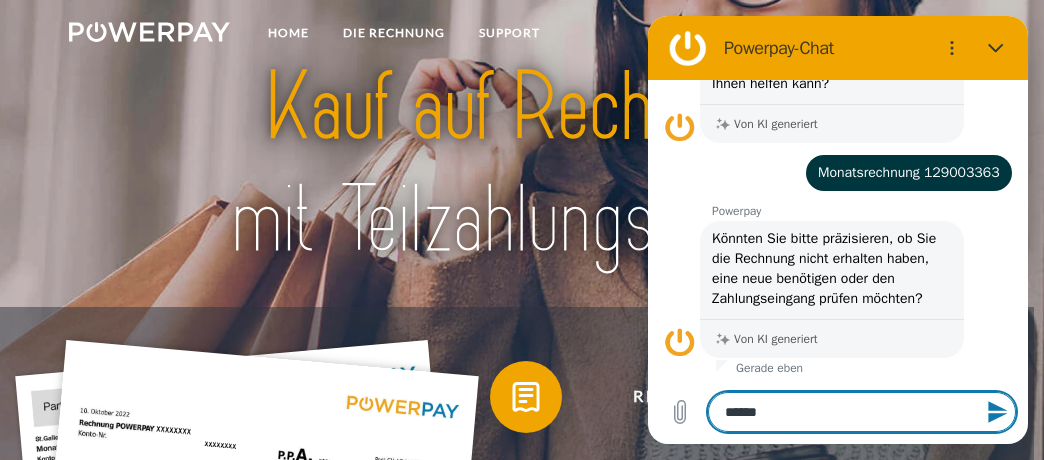 type on "*******" 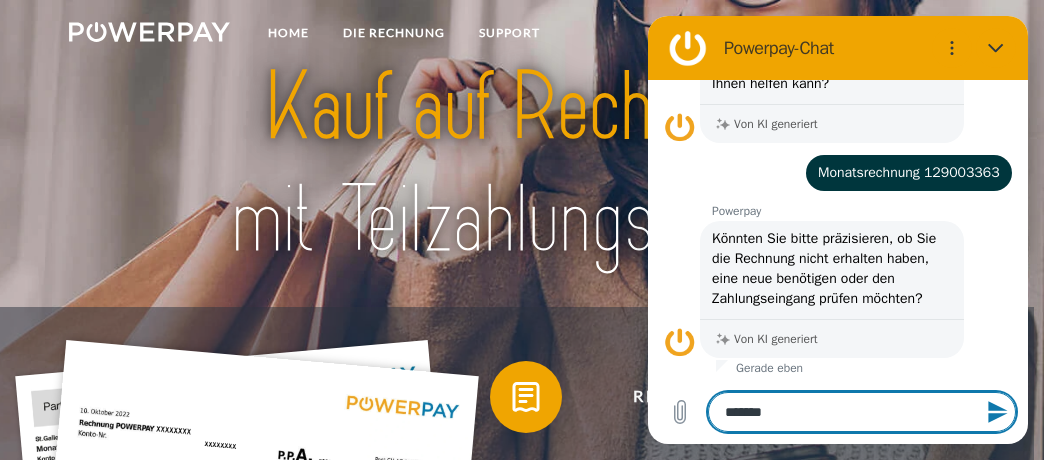 type on "*******" 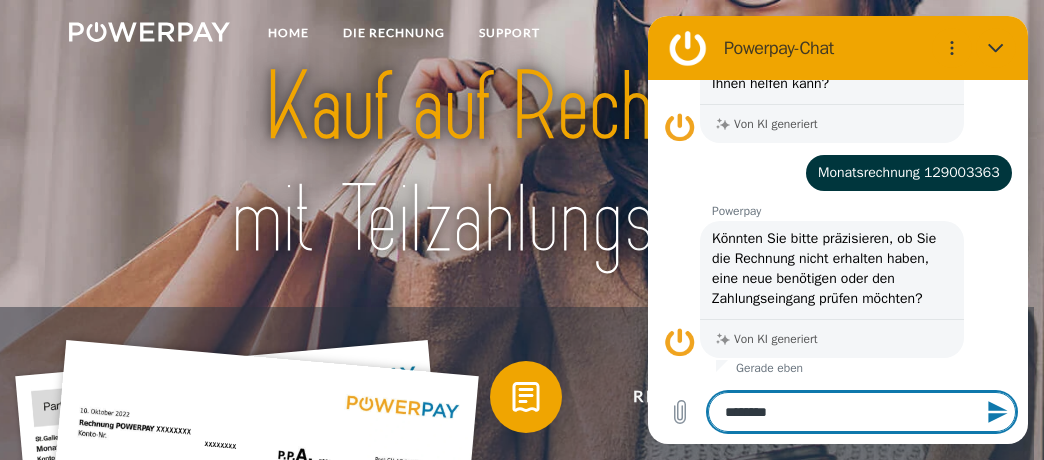 type on "*********" 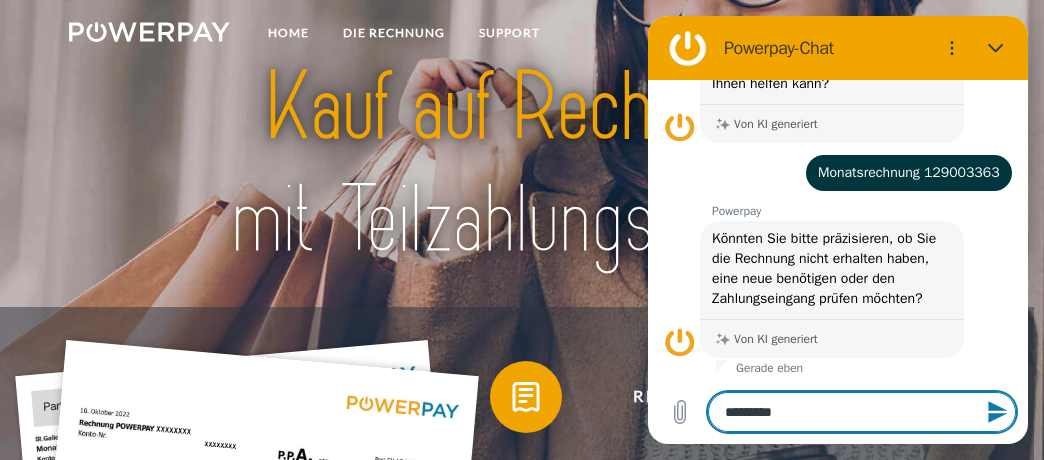 type on "*********" 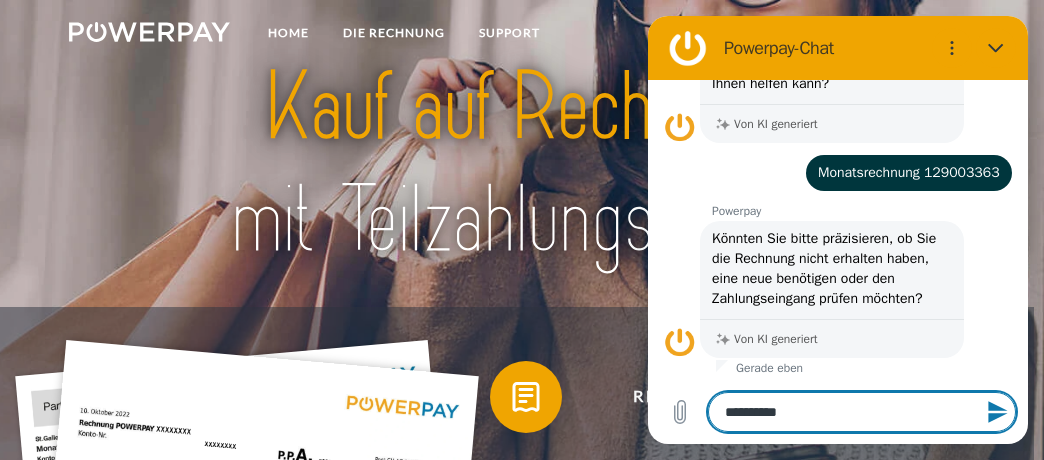 type on "**********" 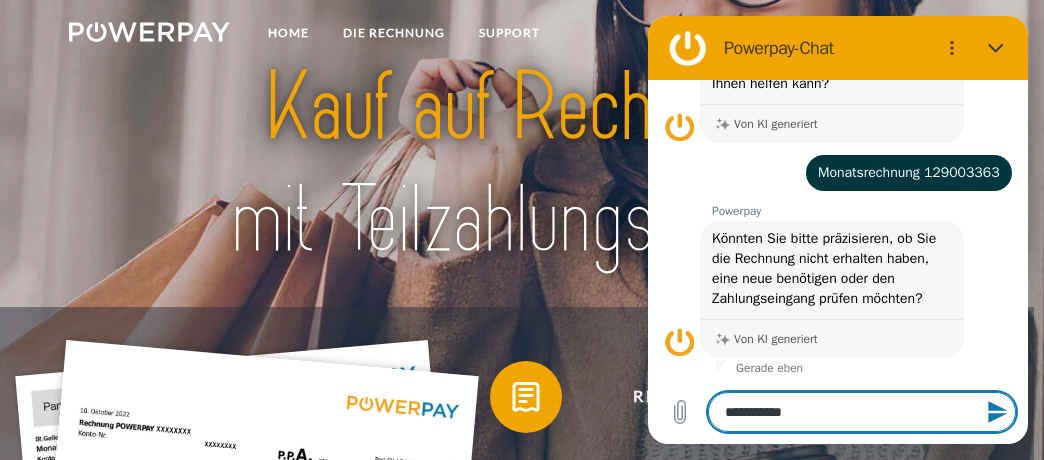 type on "**********" 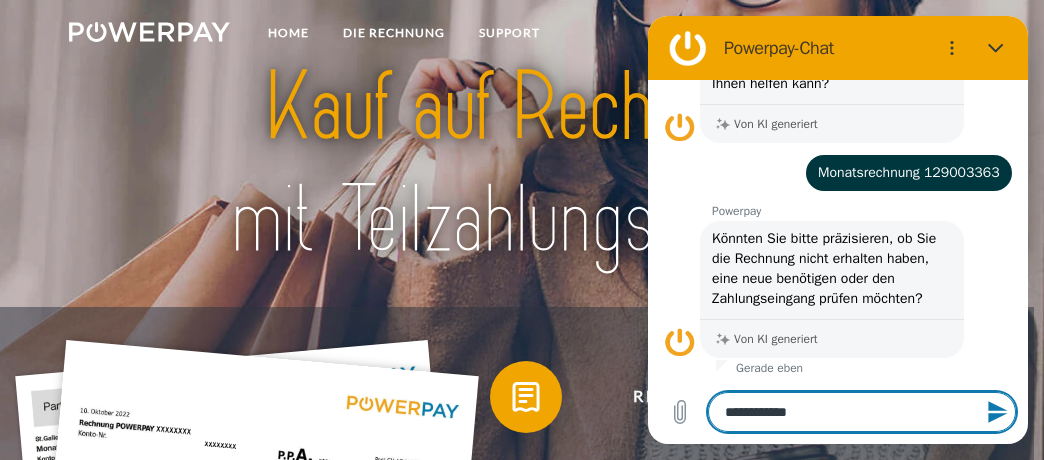 type on "**********" 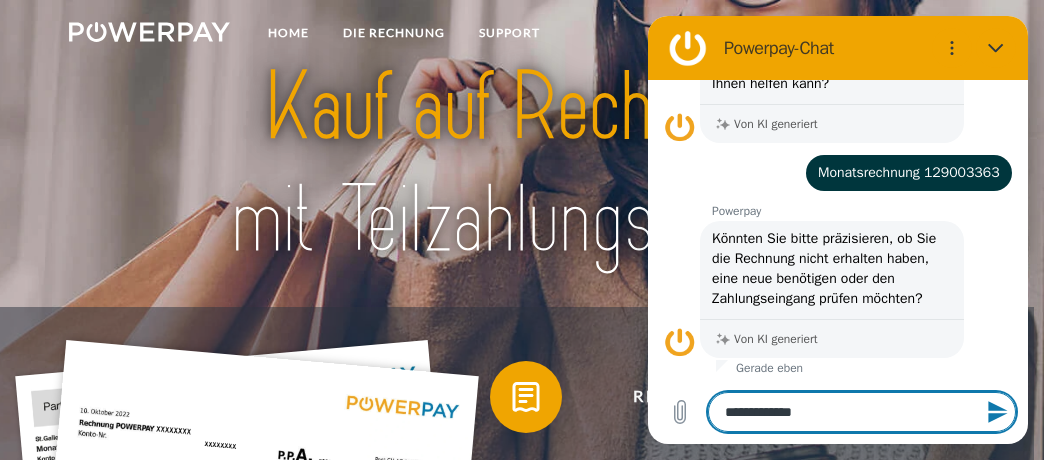 type on "*" 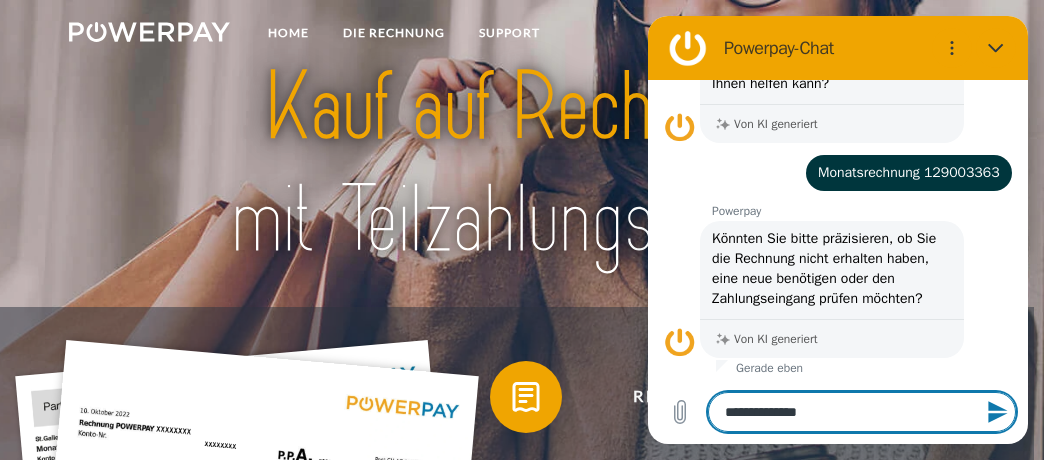 type on "**********" 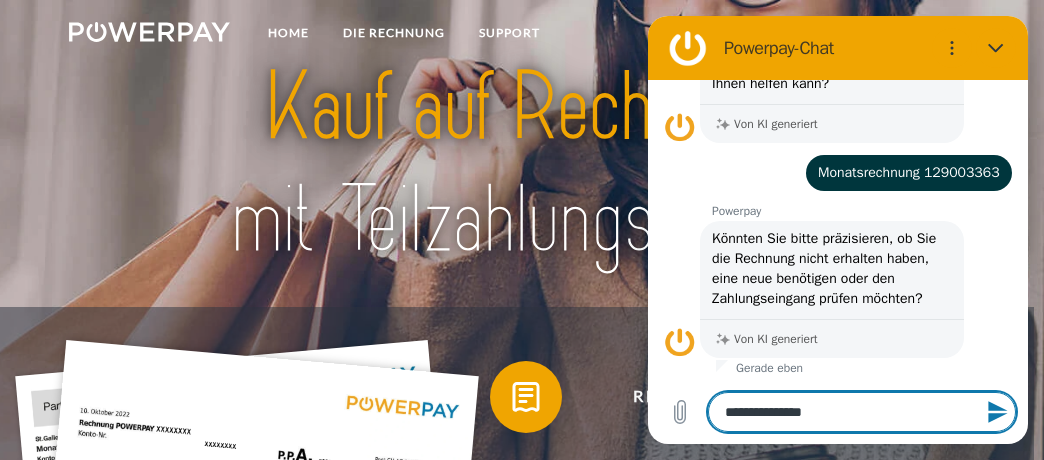 type on "**********" 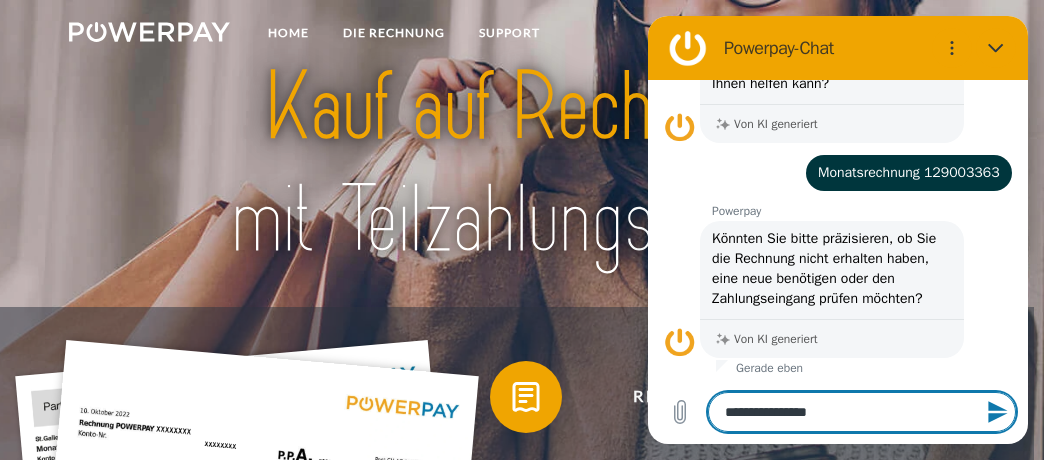 type on "**********" 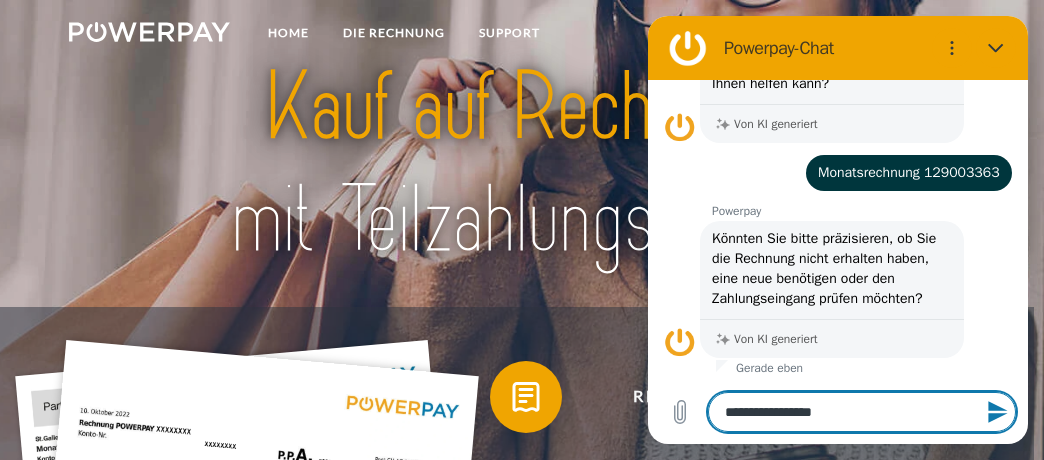 type on "**********" 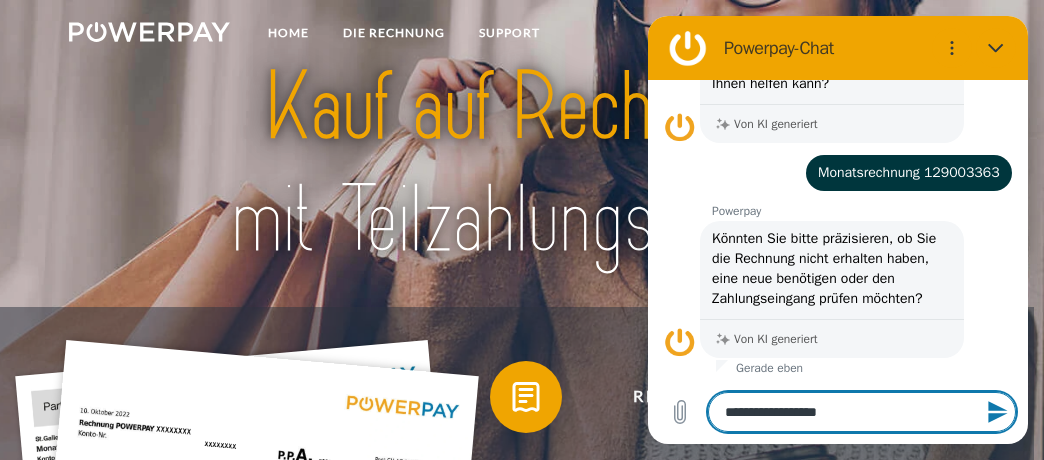 type on "**********" 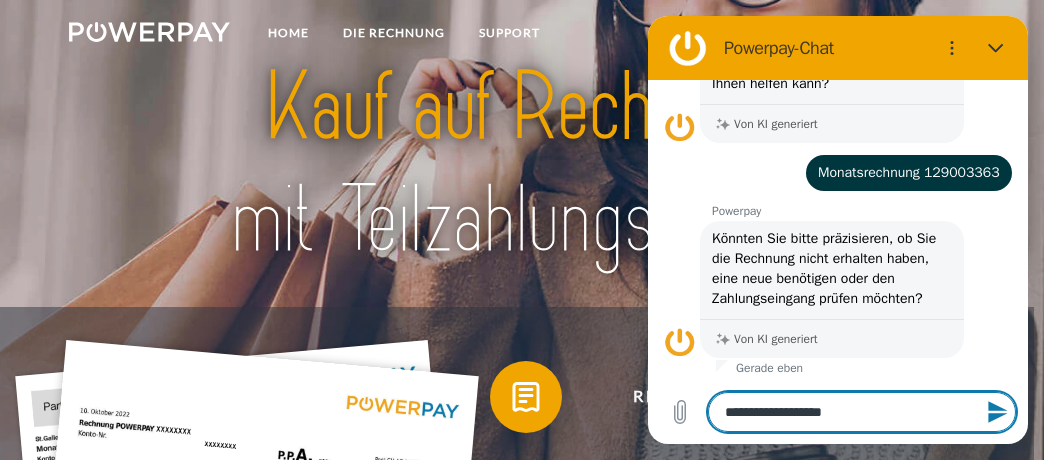 type on "**********" 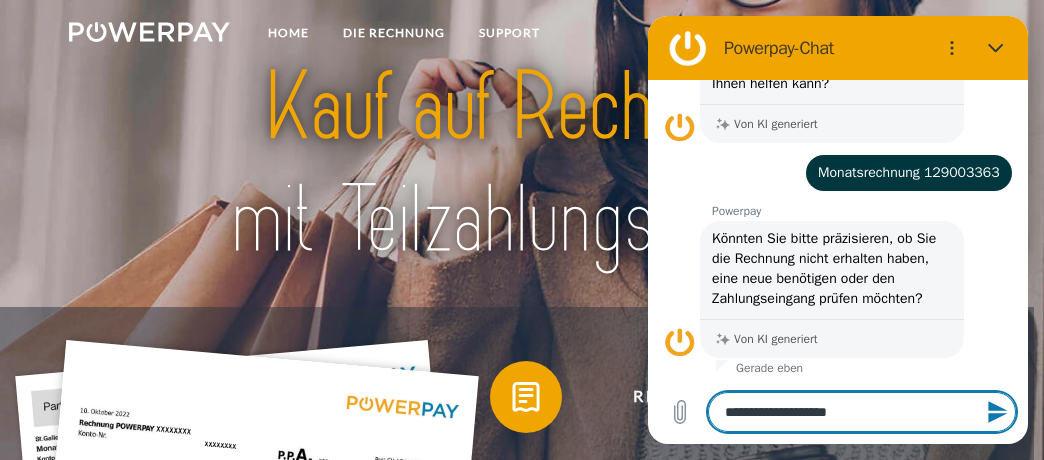 type on "**********" 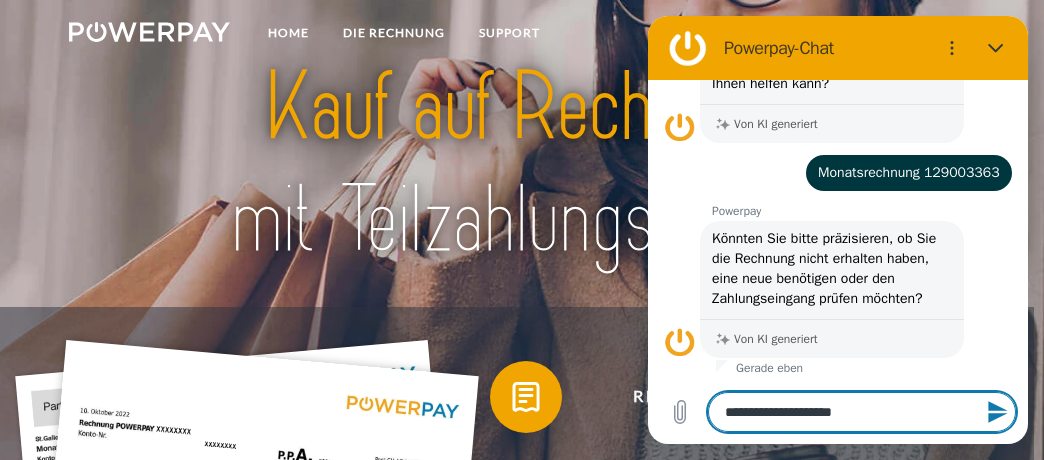 type on "**********" 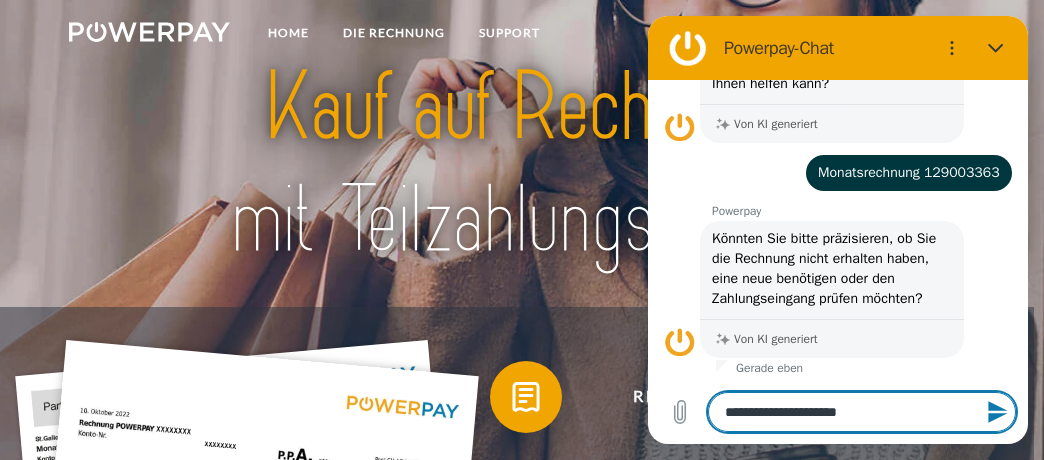 type on "**********" 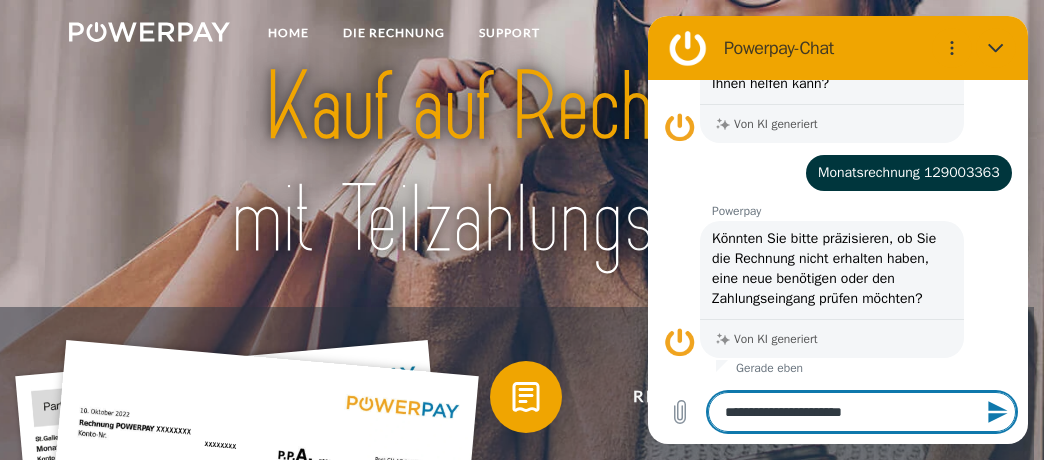 type on "**********" 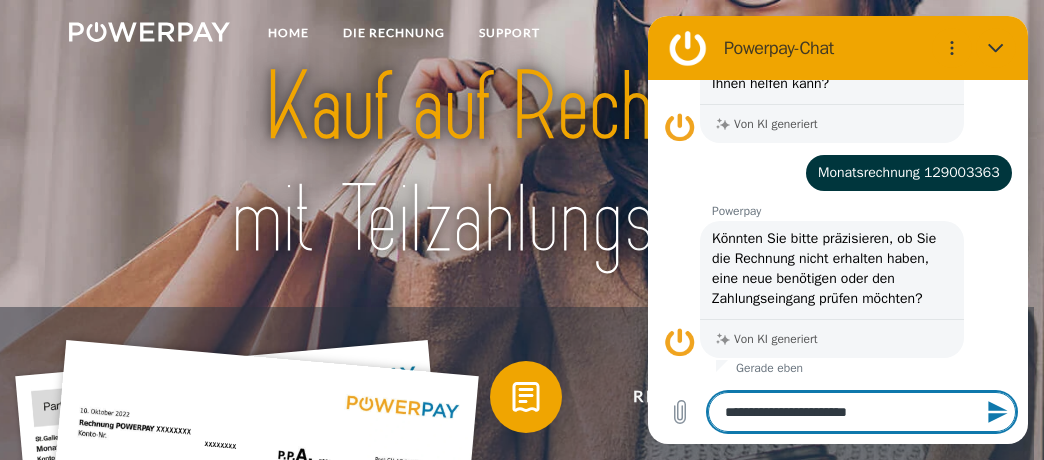 type on "**********" 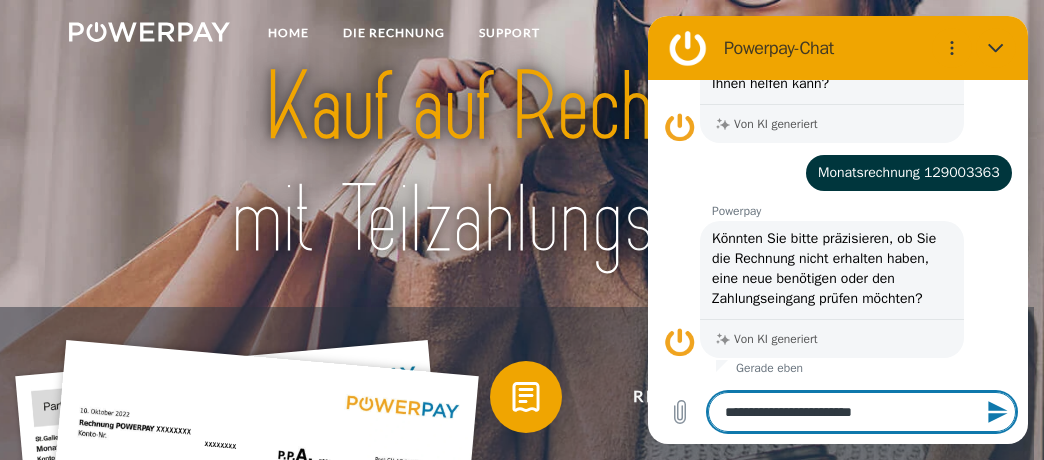 type on "**********" 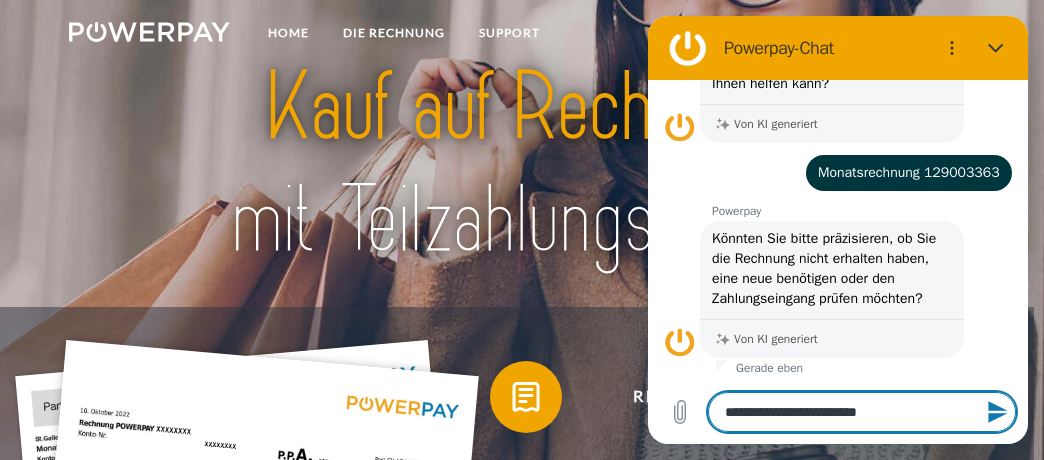 type on "**********" 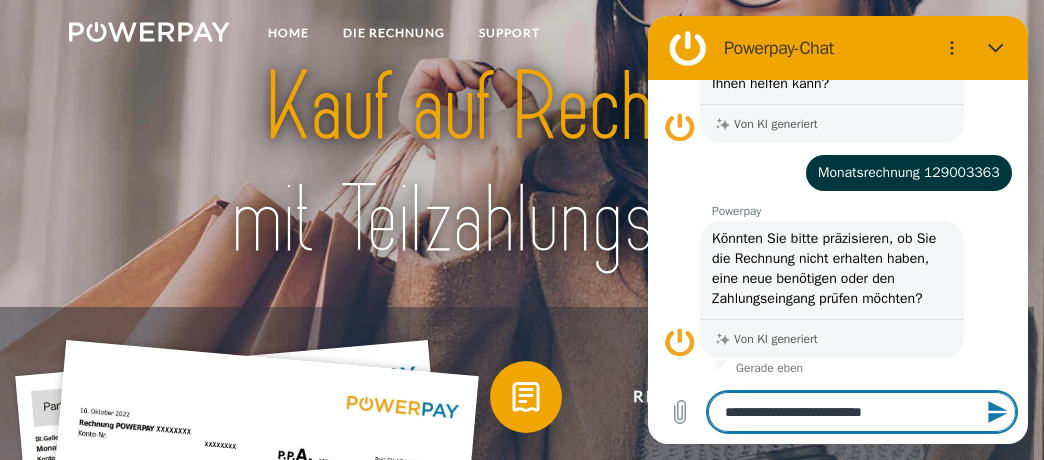 type on "**********" 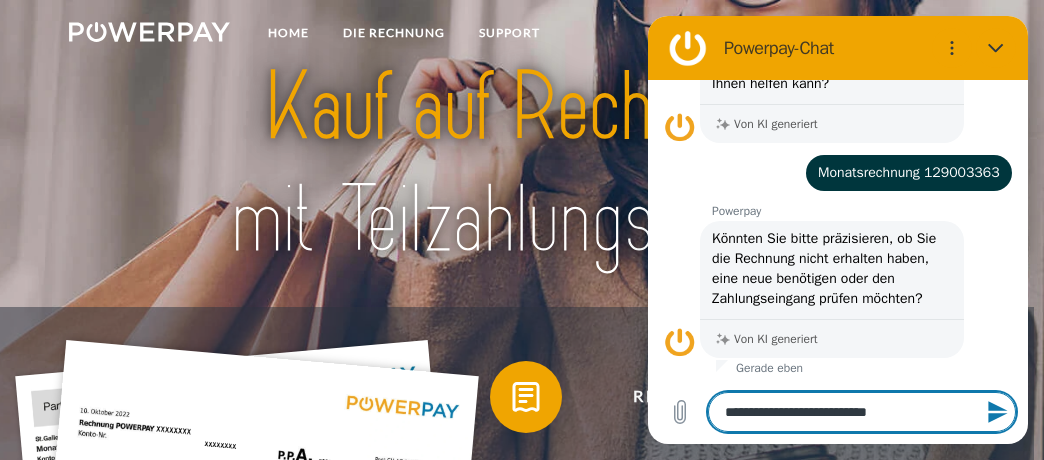 type on "**********" 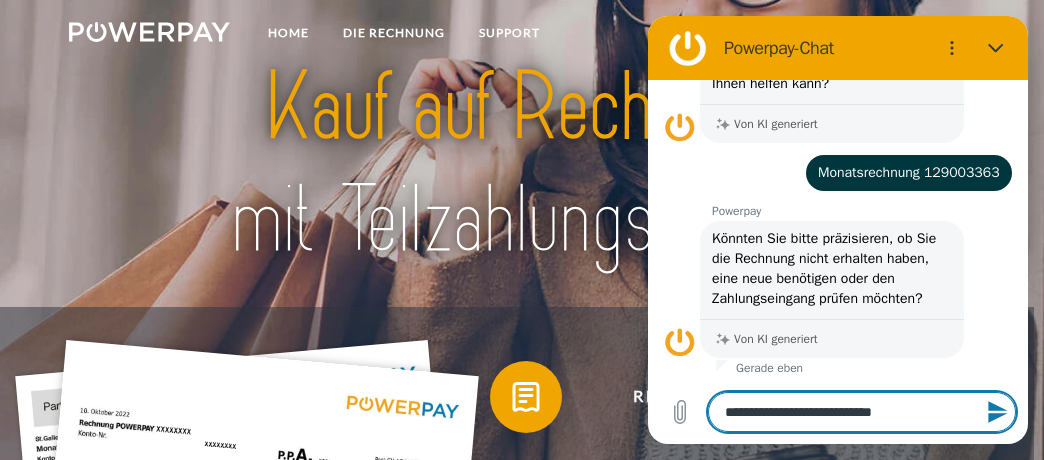 type on "**********" 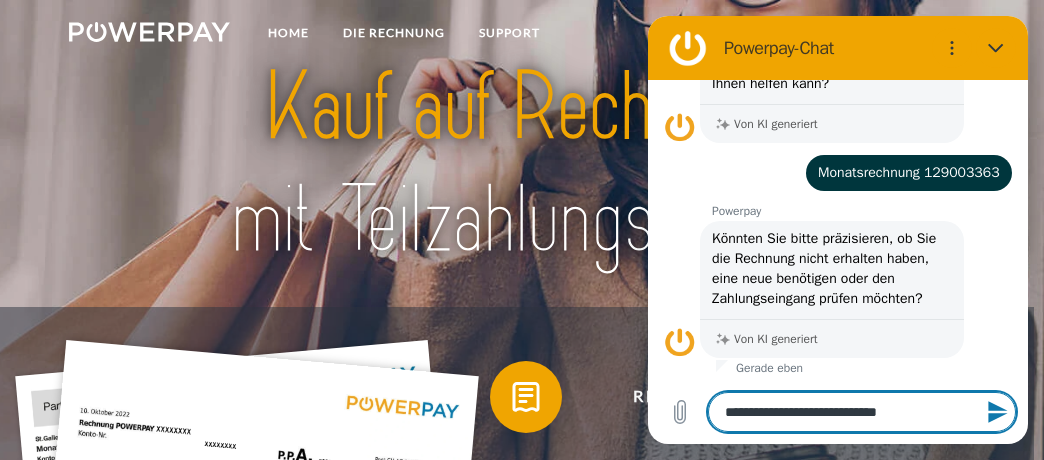 type on "**********" 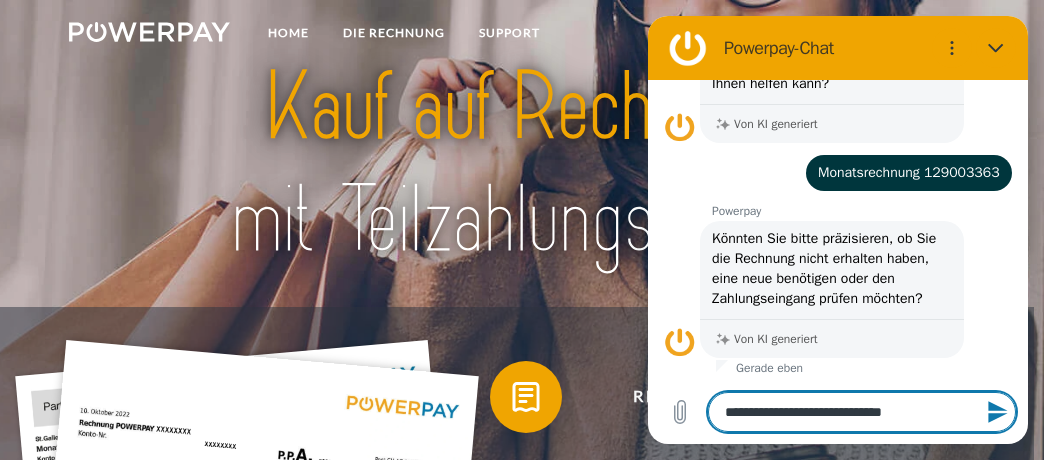 type on "**********" 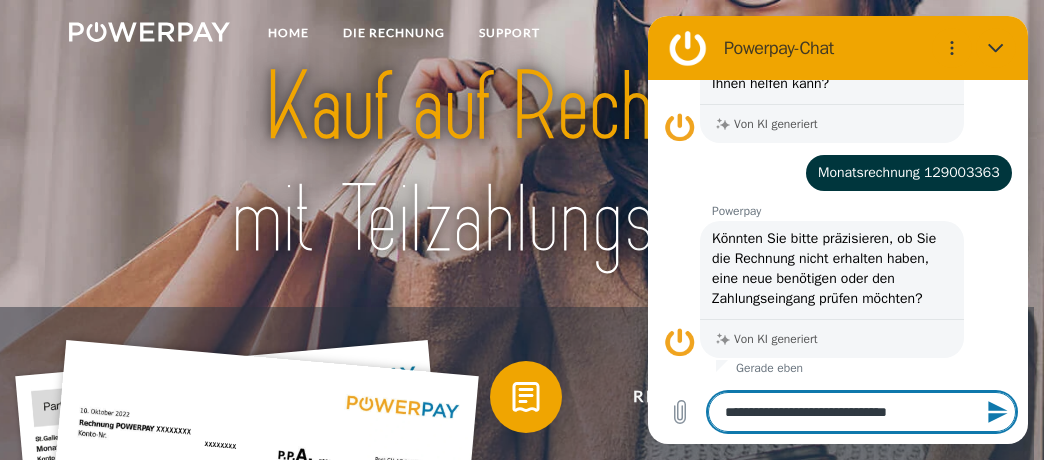 type on "**********" 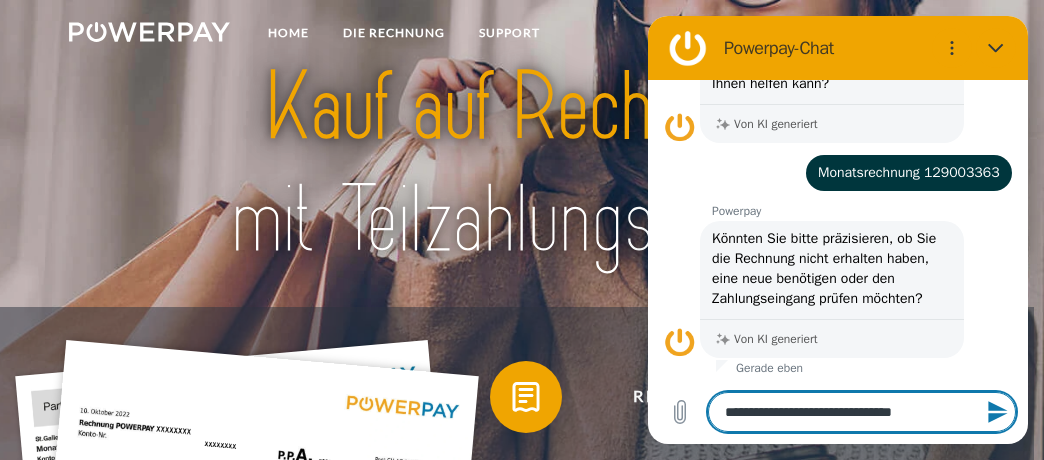 type on "**********" 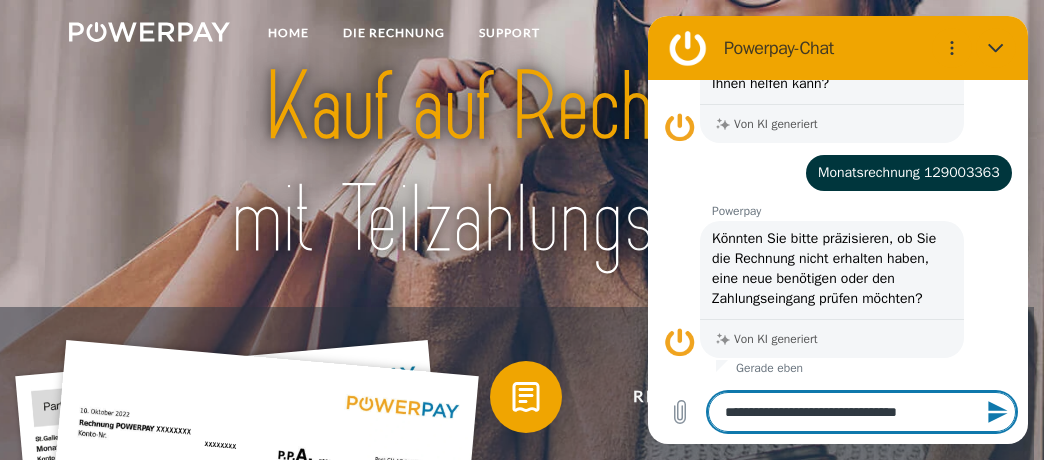 type on "**********" 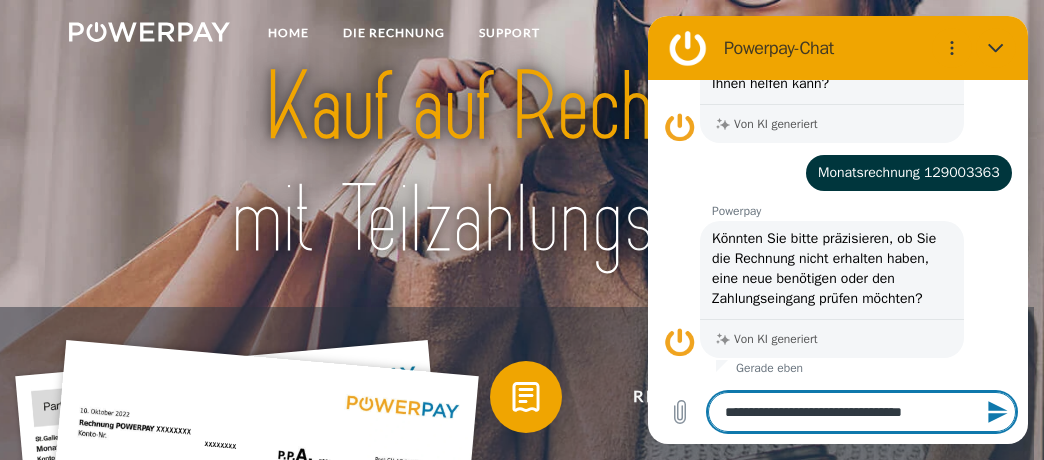 type on "**********" 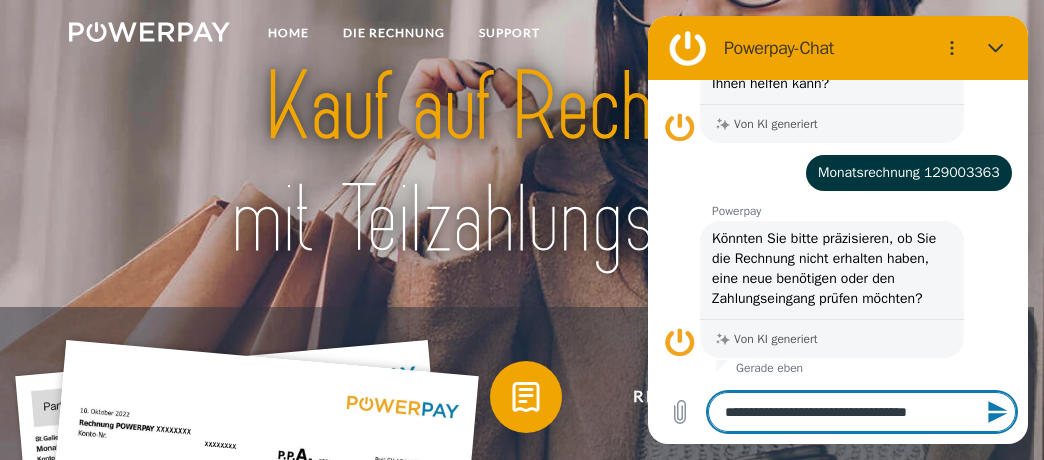 type on "**********" 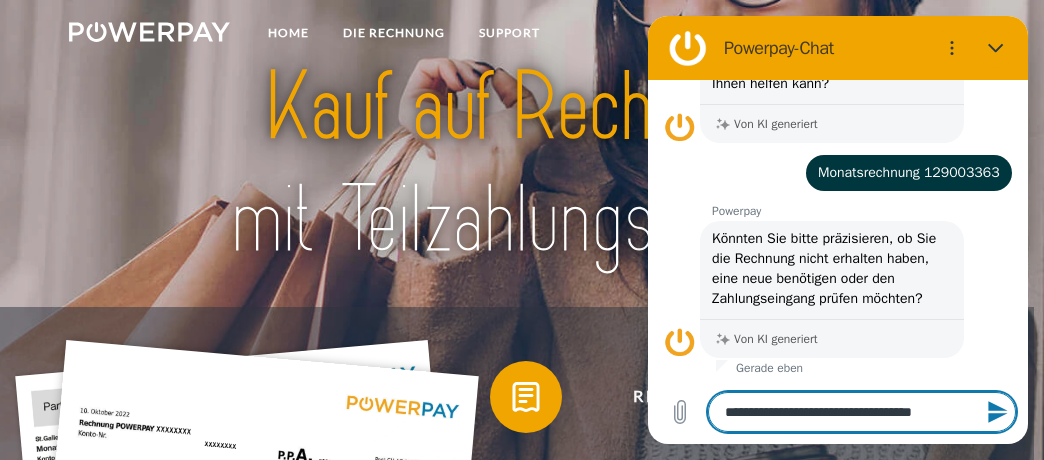 type on "**********" 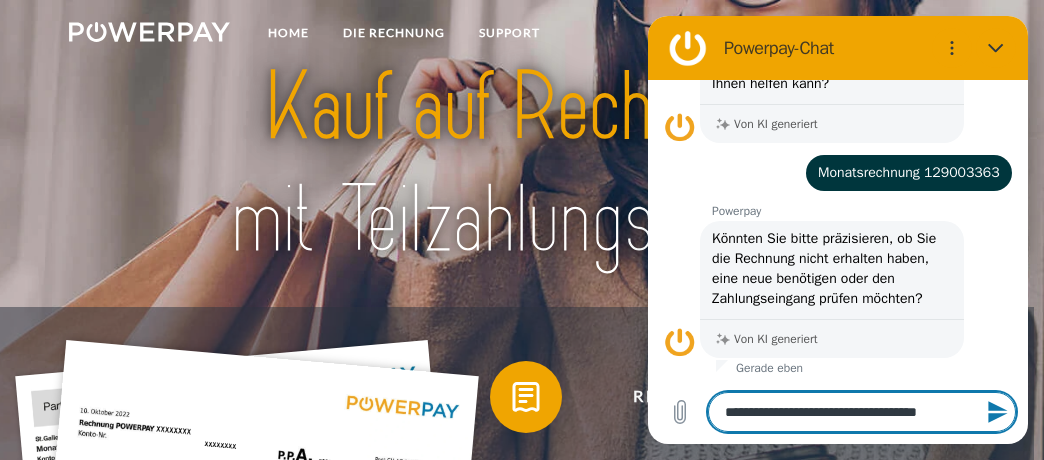 type on "**********" 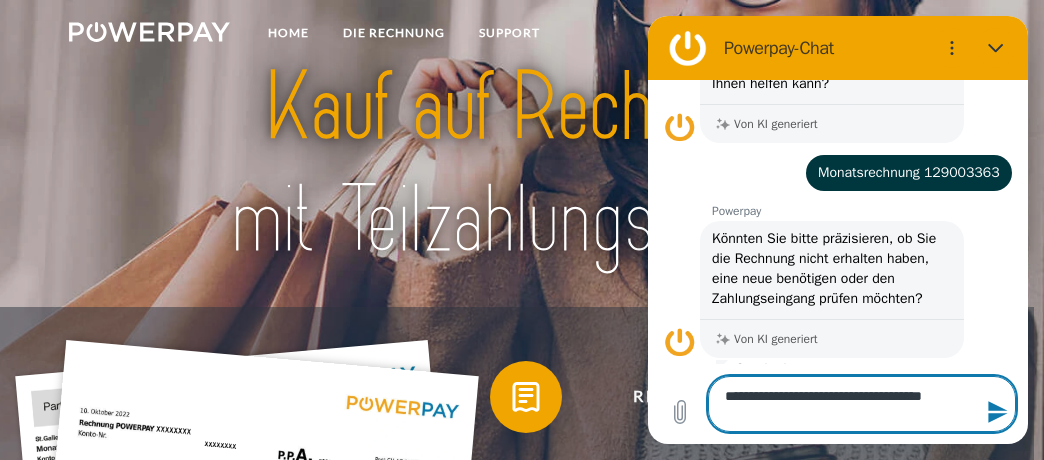type on "**********" 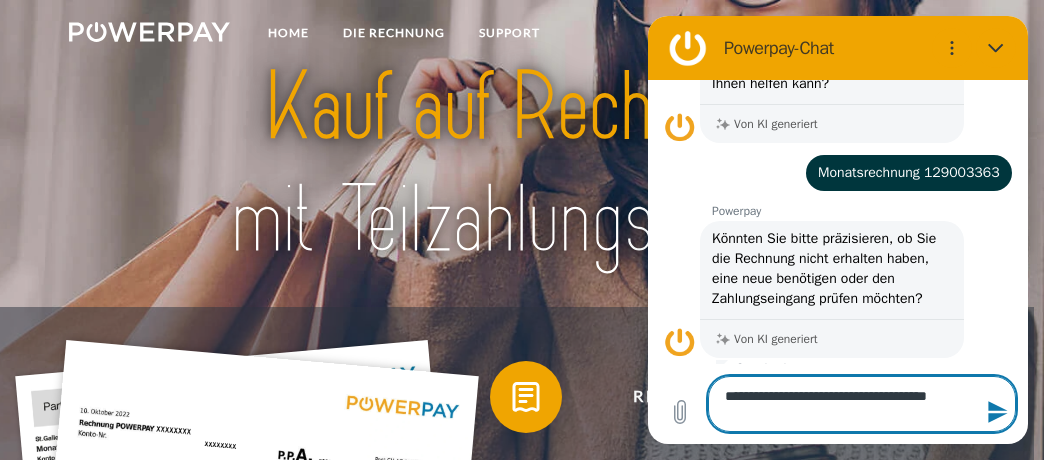type on "**********" 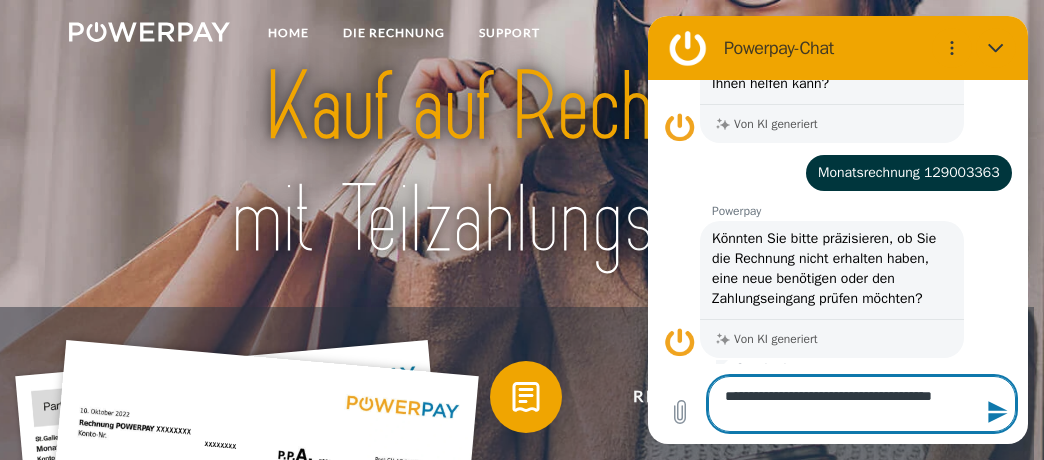 type on "**********" 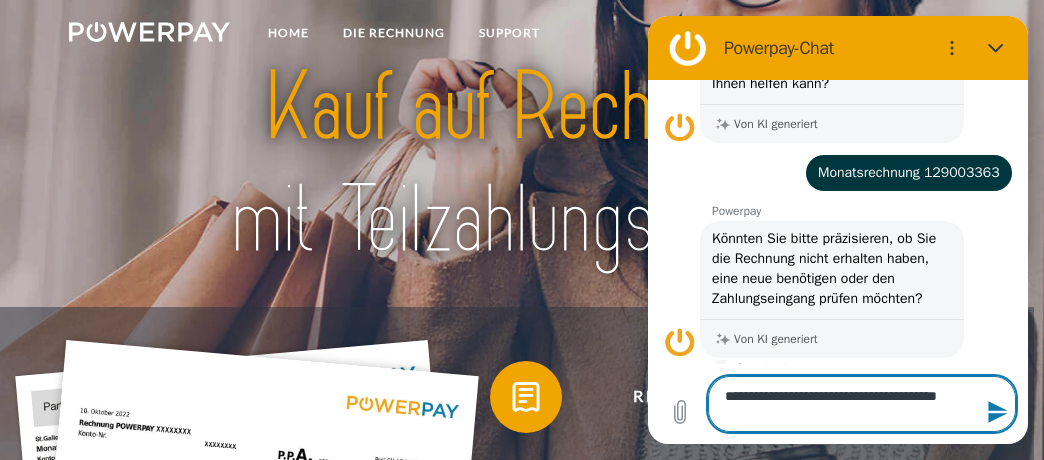 type on "**********" 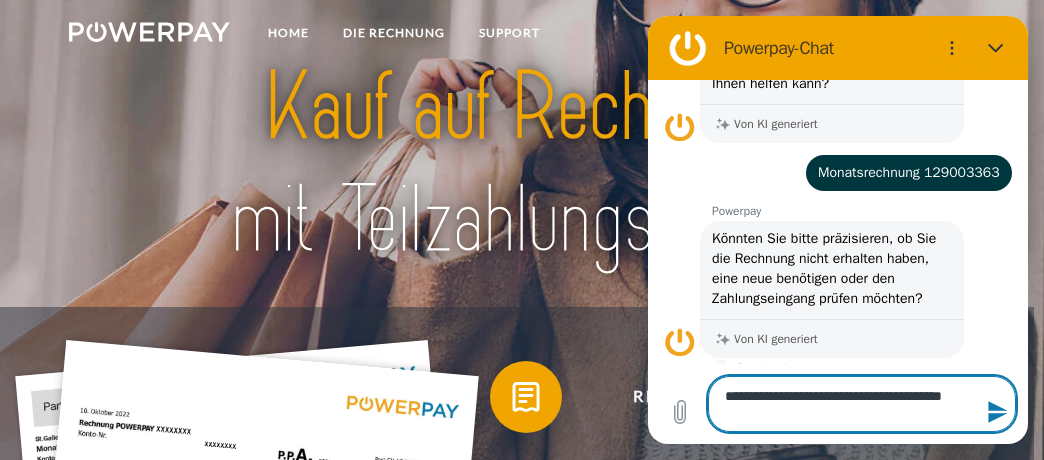 type on "**********" 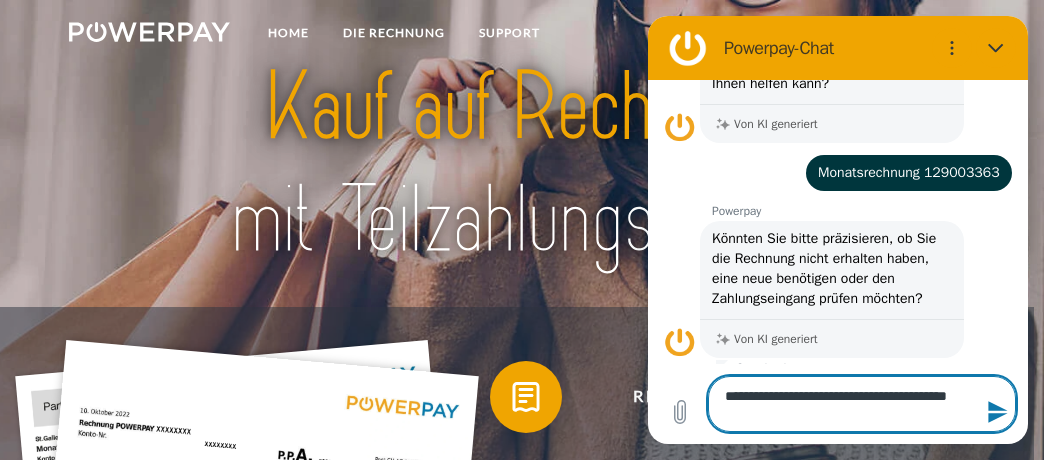 type on "**********" 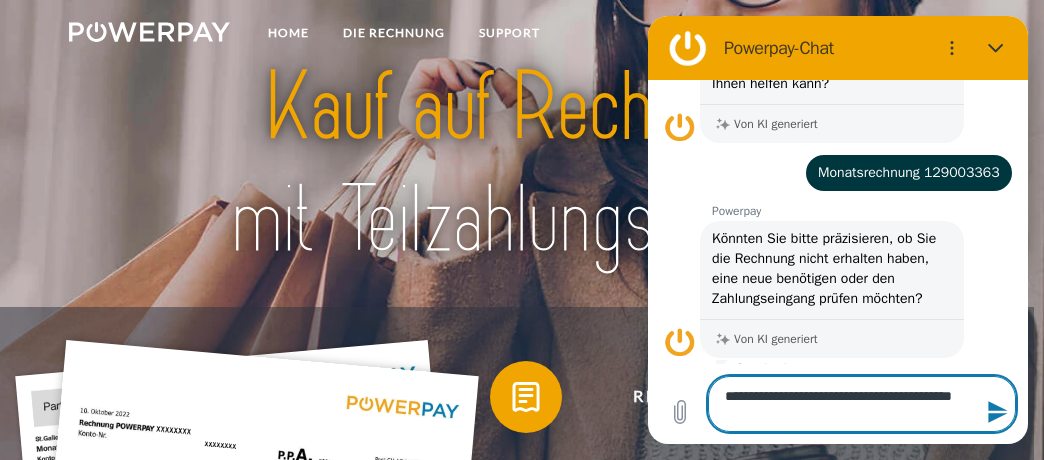 type on "**********" 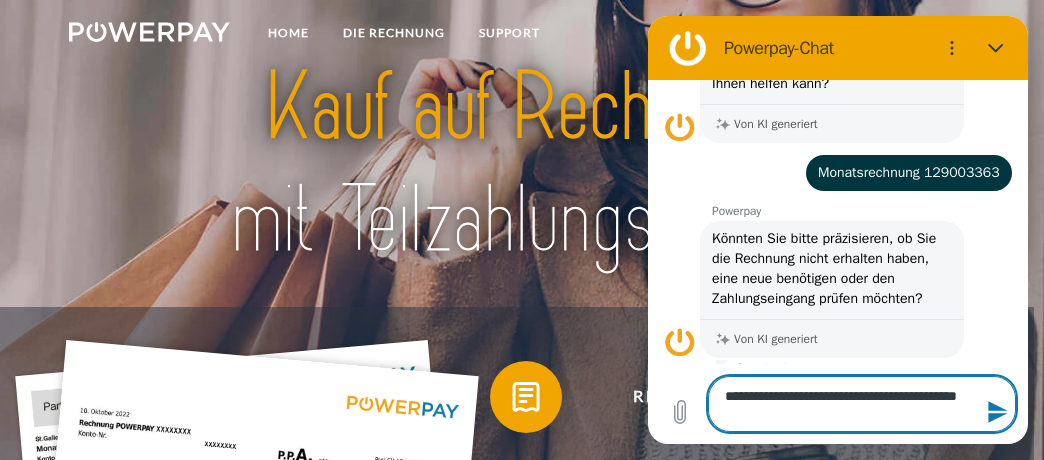 type on "**********" 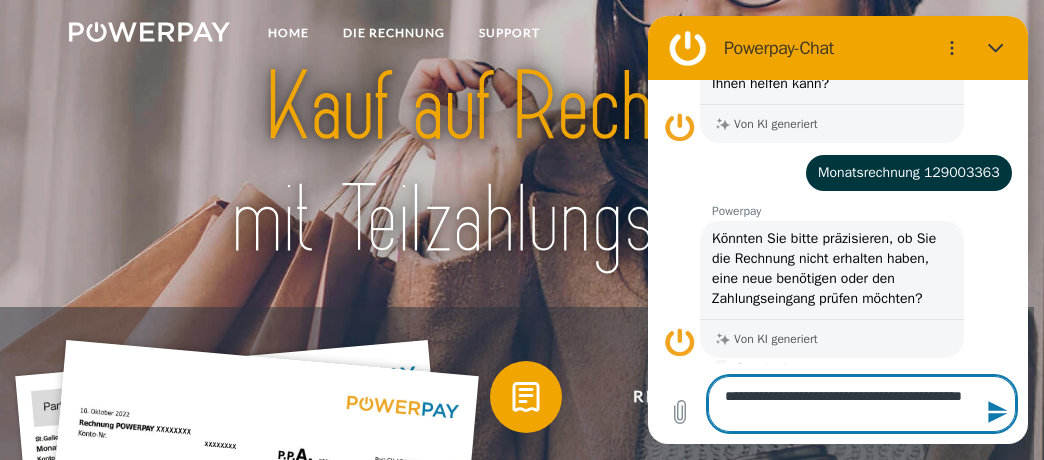 type on "**********" 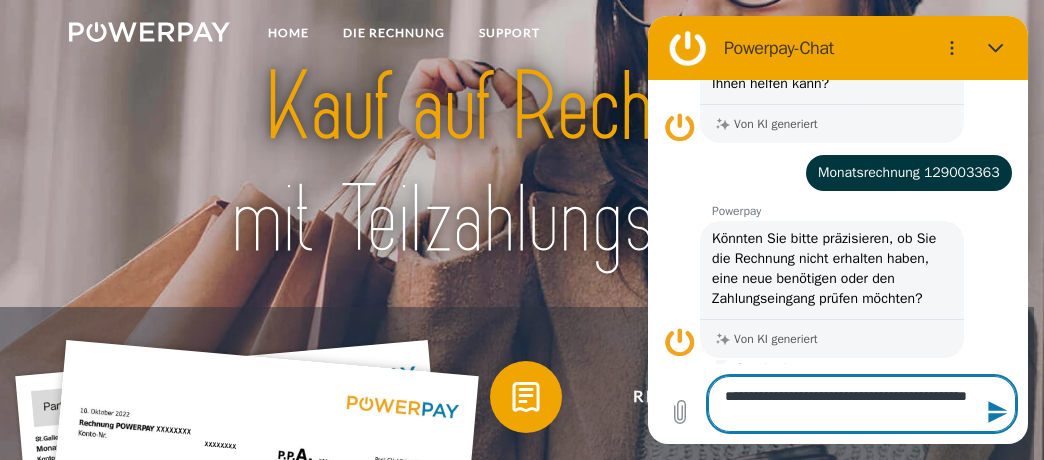 type on "**********" 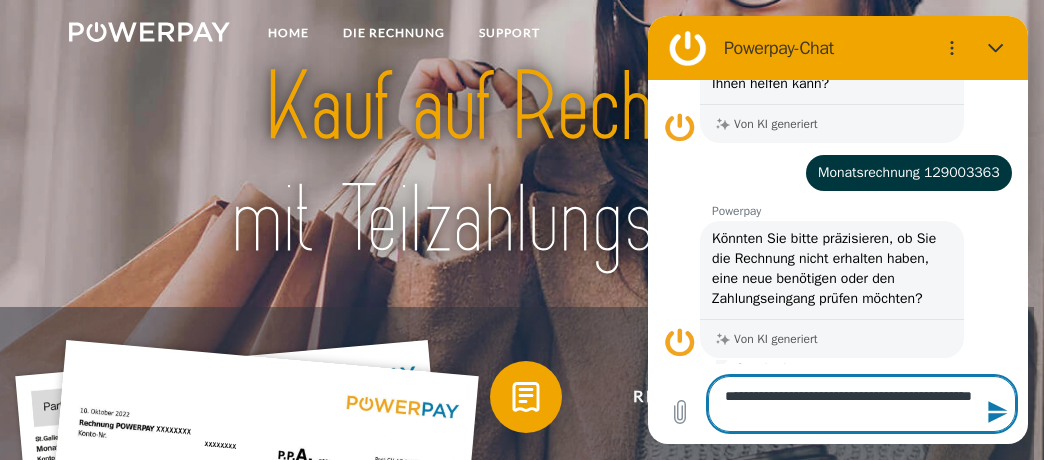 type on "**********" 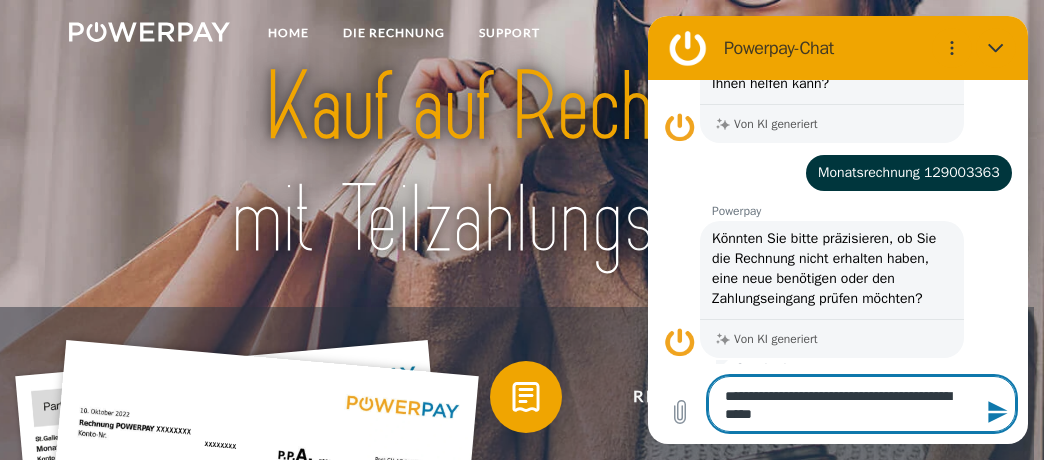 type on "**********" 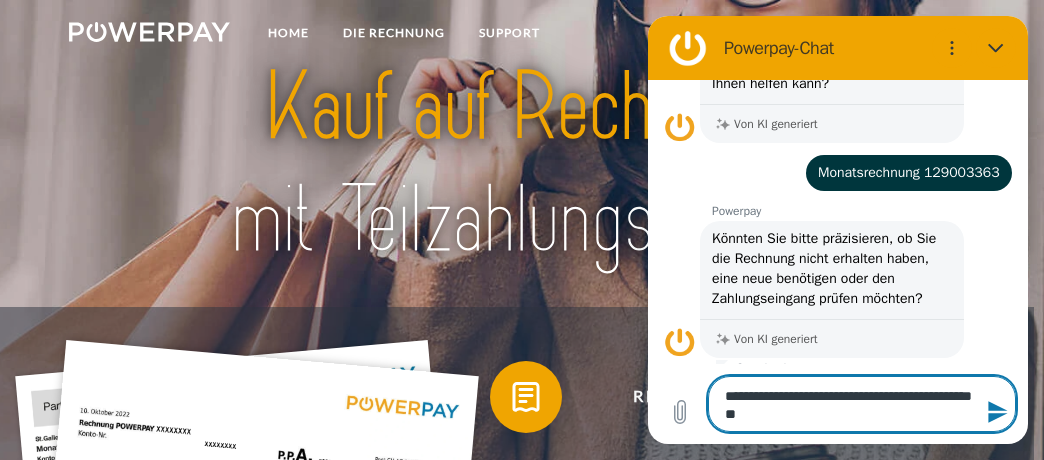 type on "**********" 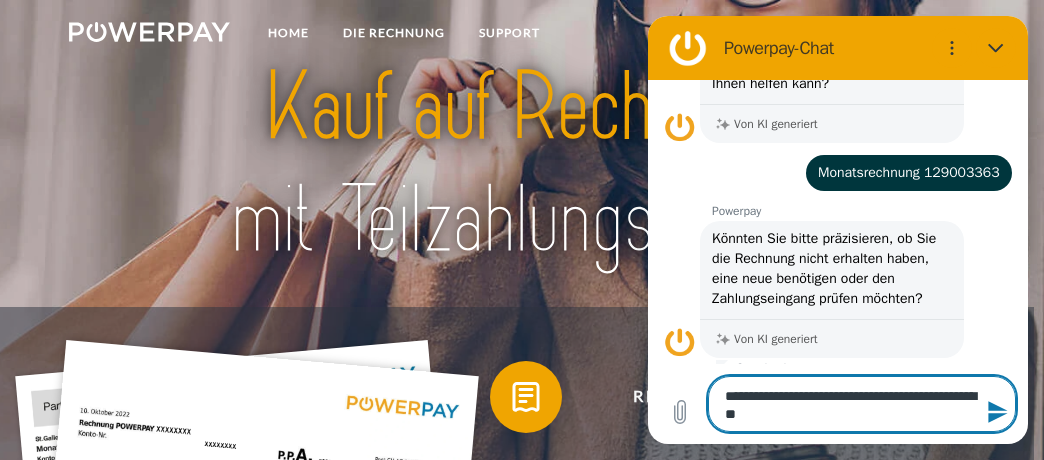 type on "**********" 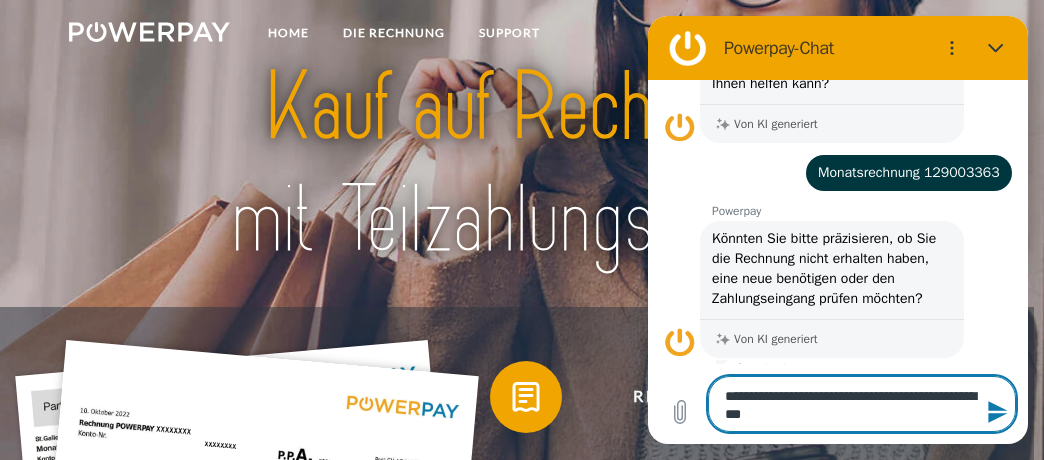 type on "**********" 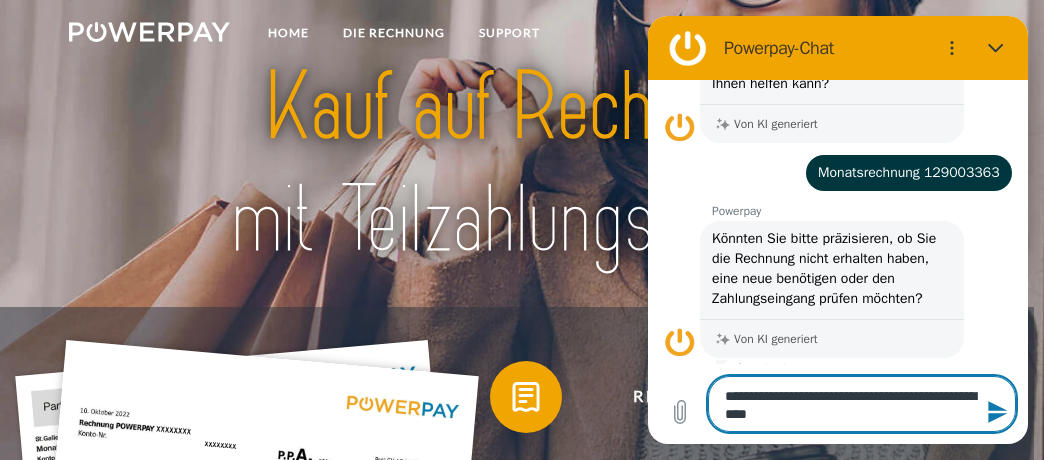 type on "**********" 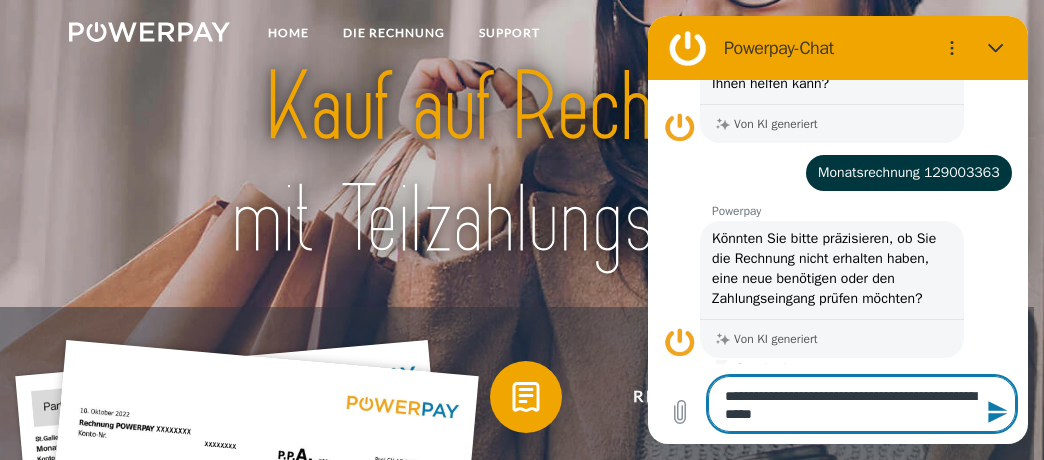 type on "**********" 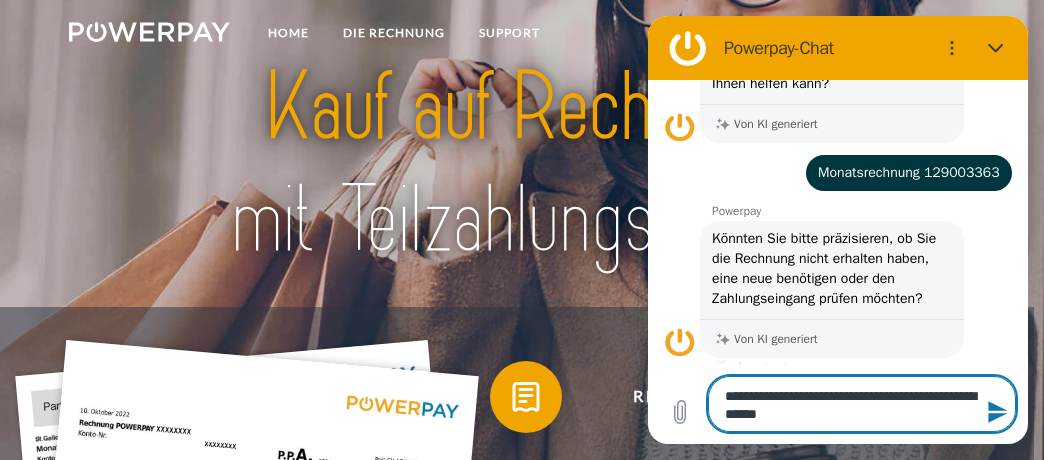type on "**********" 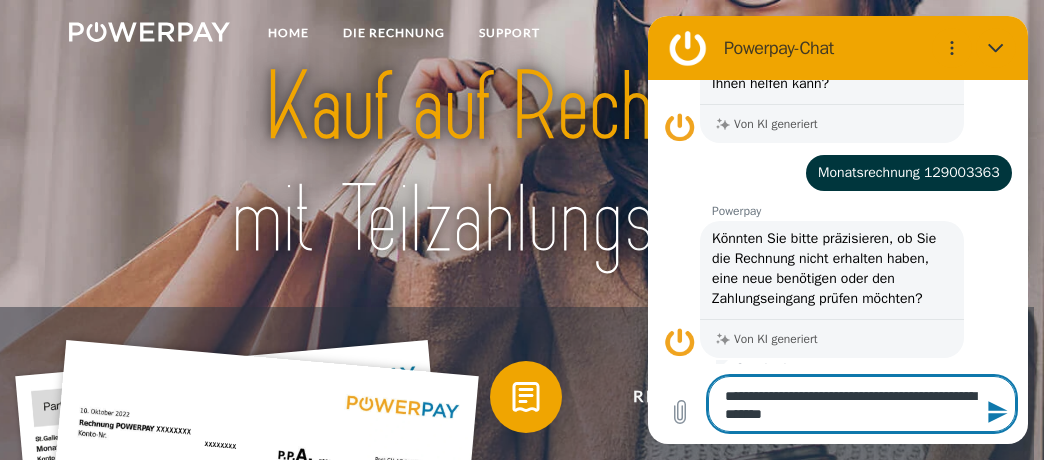 type on "**********" 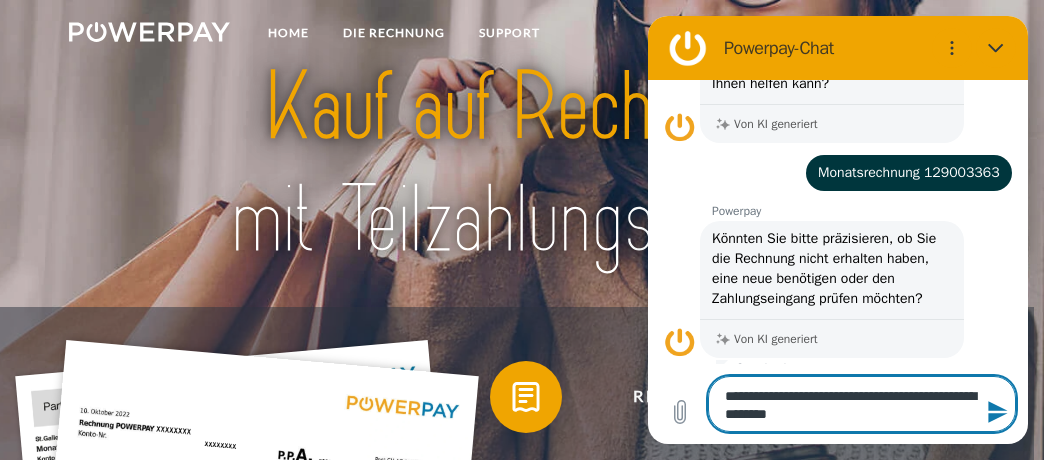 type on "**********" 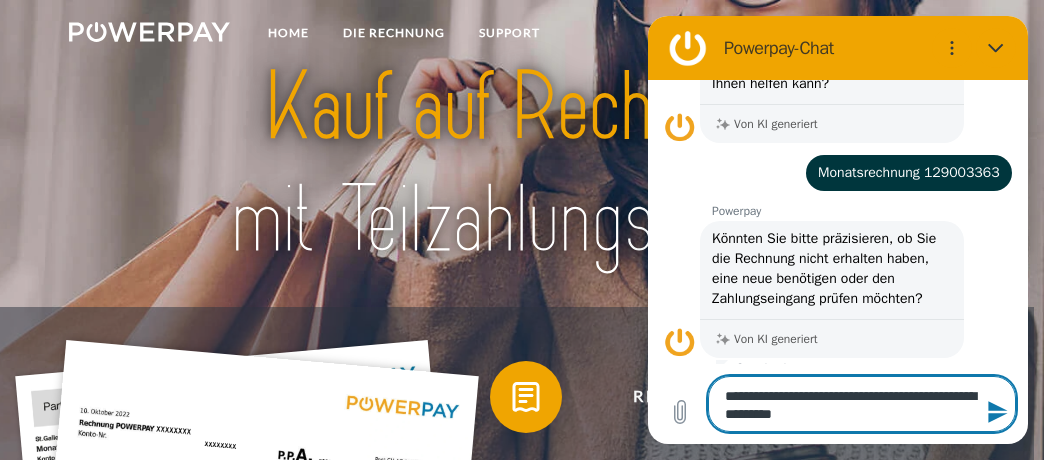 type 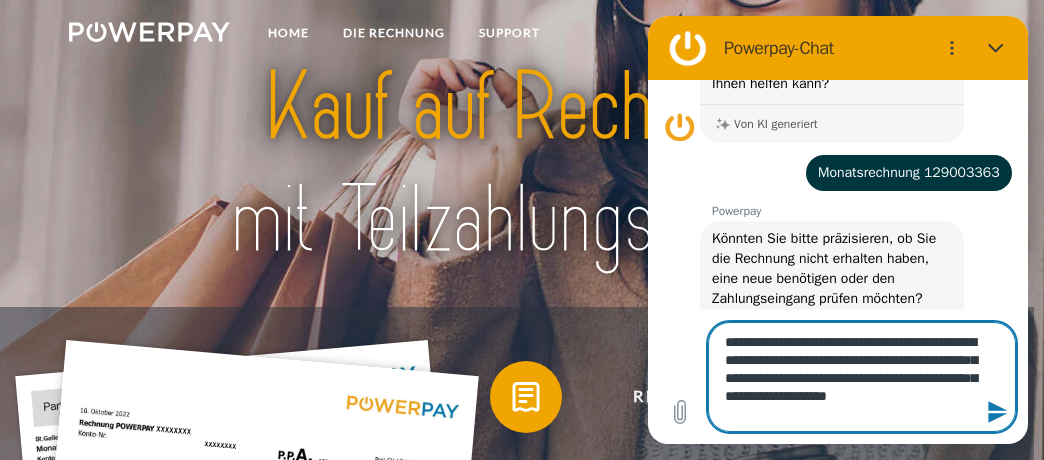 click on "**********" at bounding box center (862, 377) 